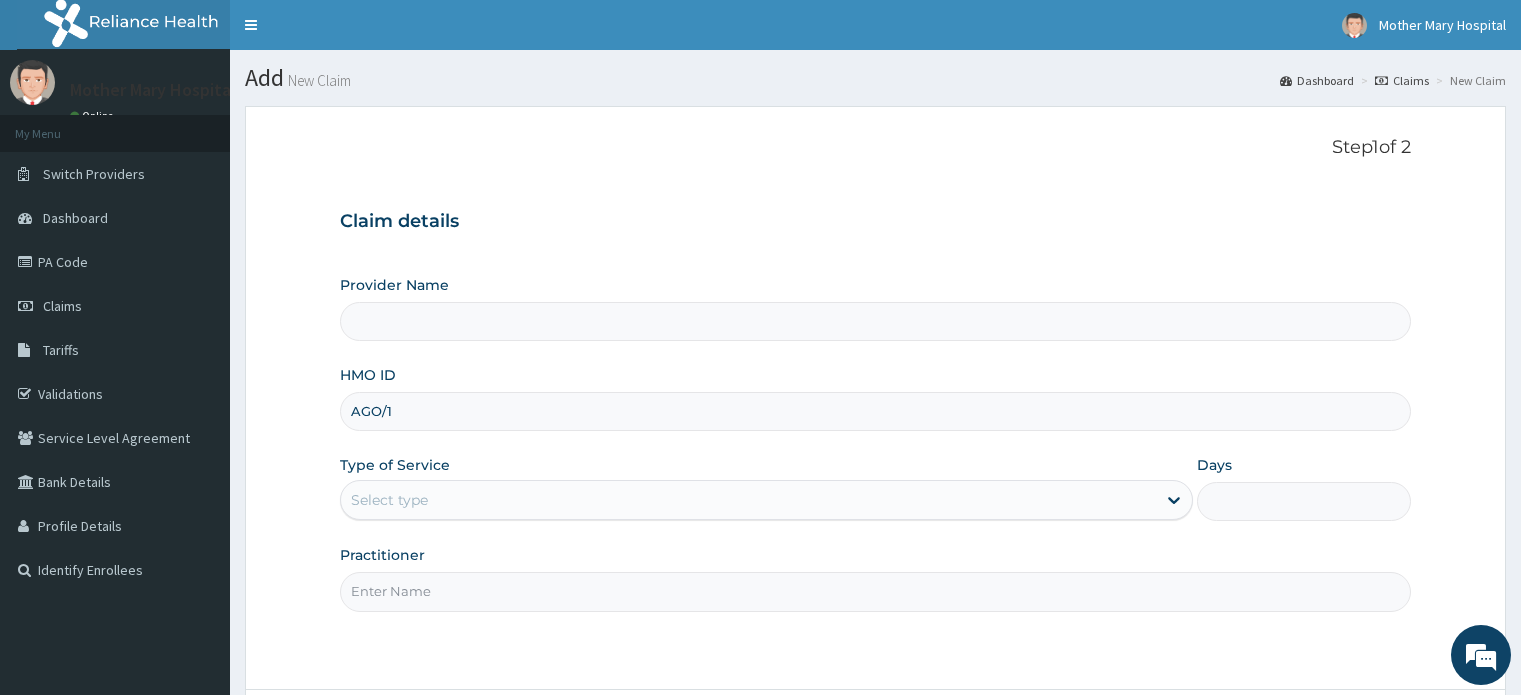 scroll, scrollTop: 0, scrollLeft: 0, axis: both 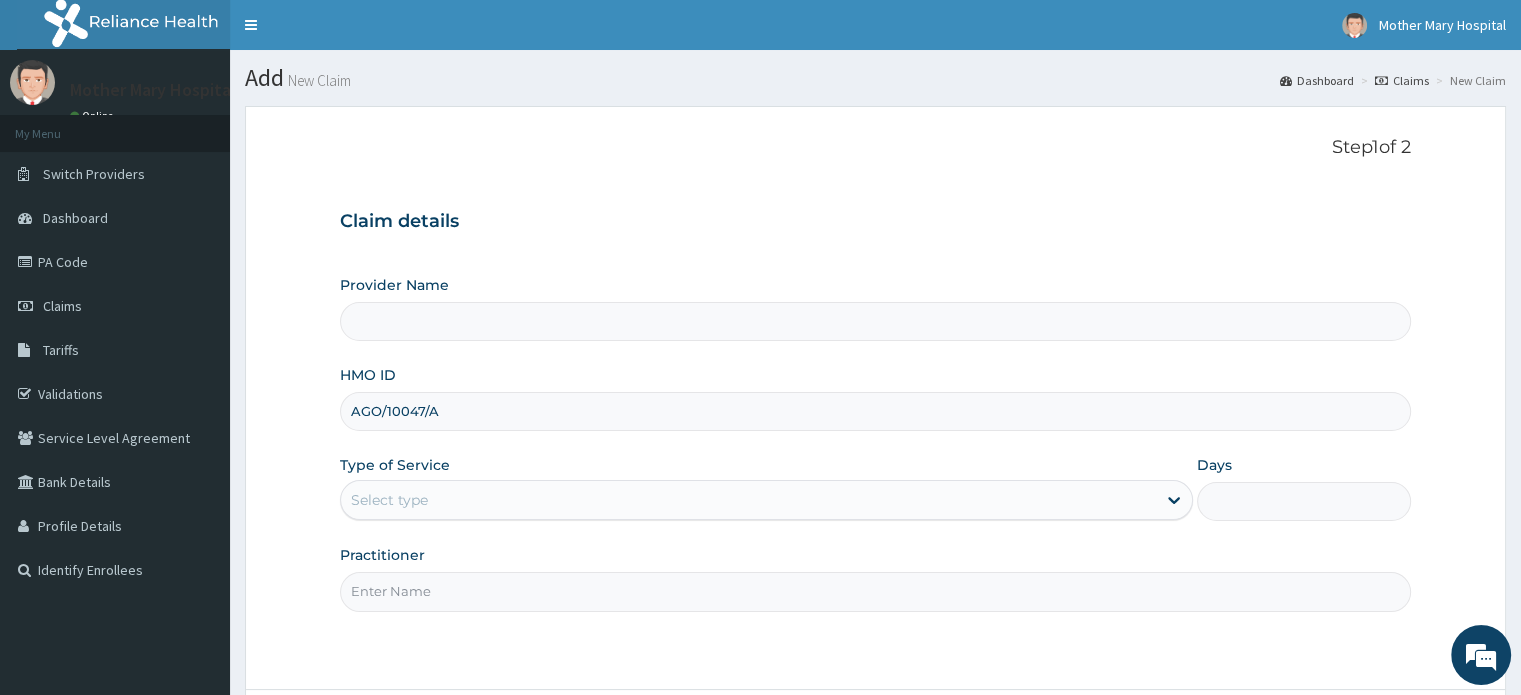 type on "AGO/10047/A" 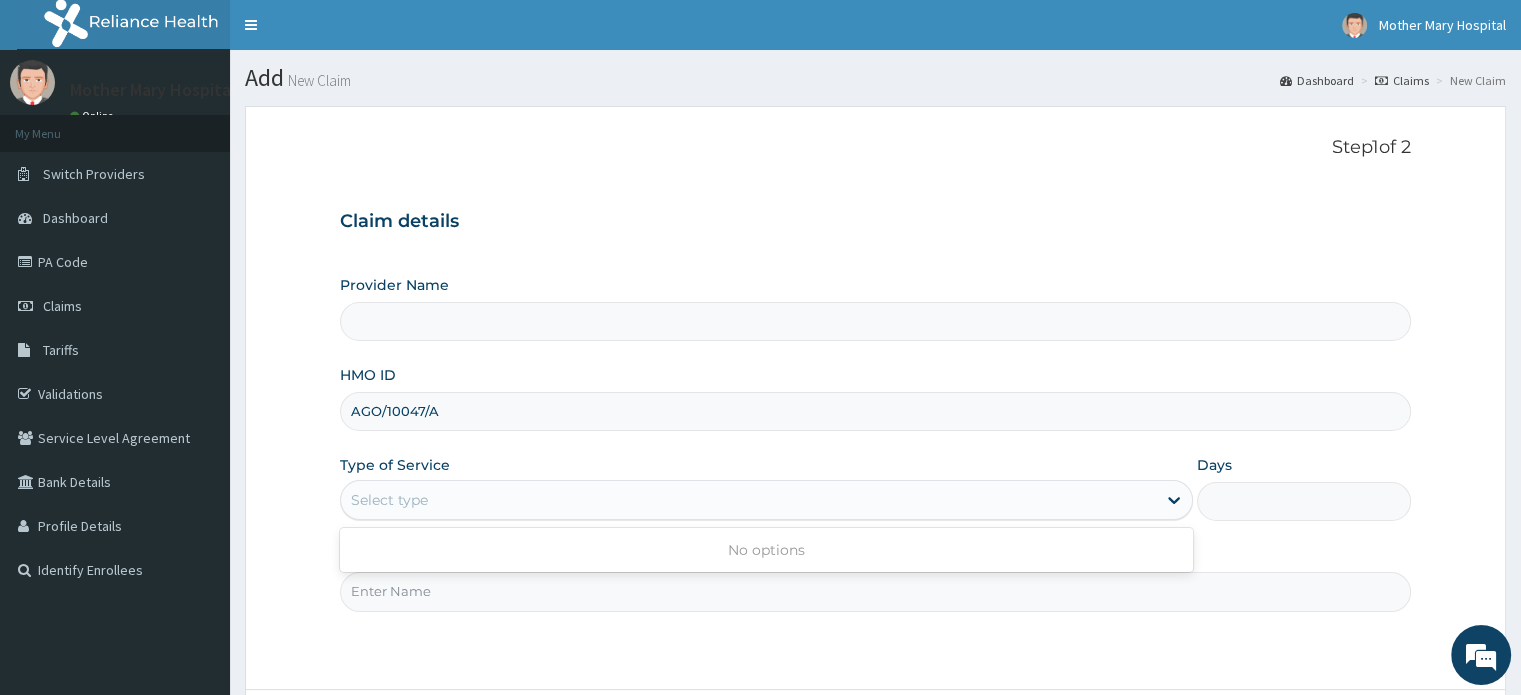 click on "Select type" at bounding box center [389, 500] 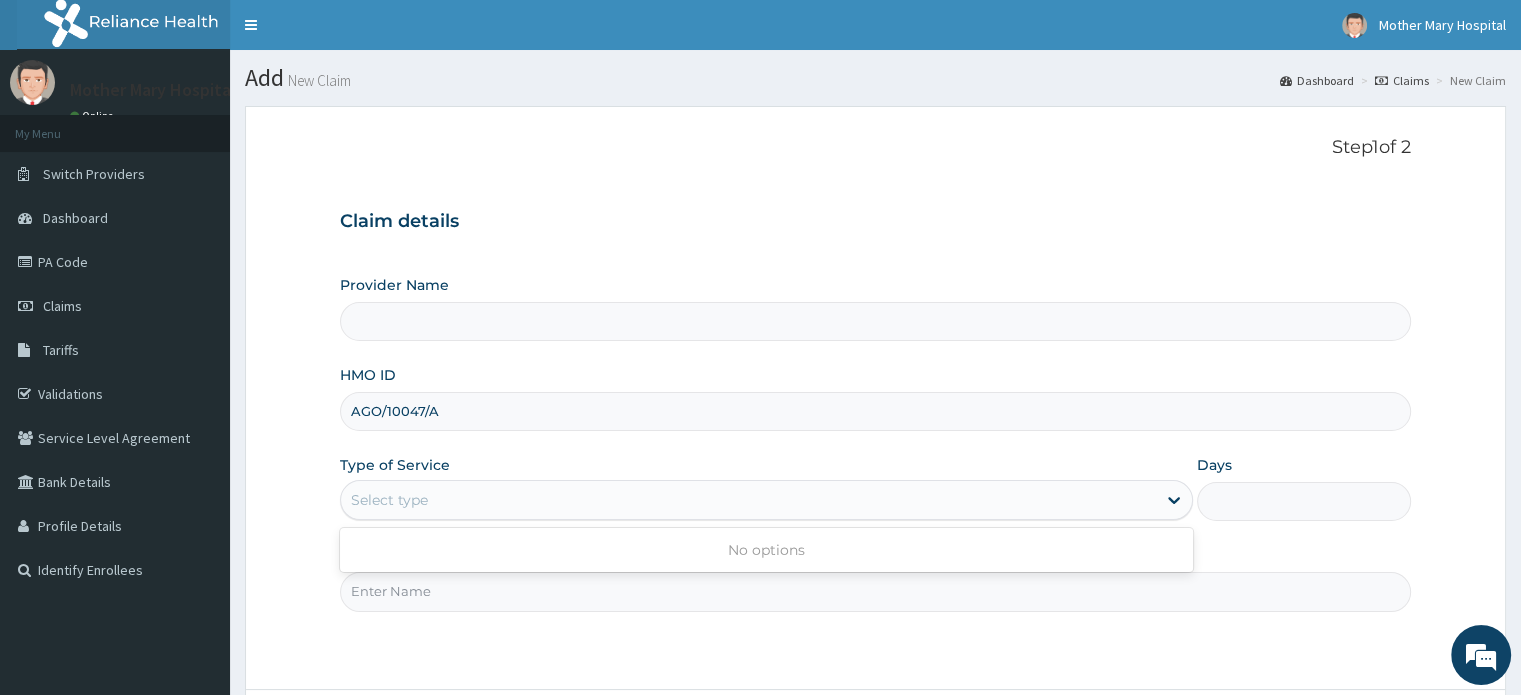 scroll, scrollTop: 0, scrollLeft: 0, axis: both 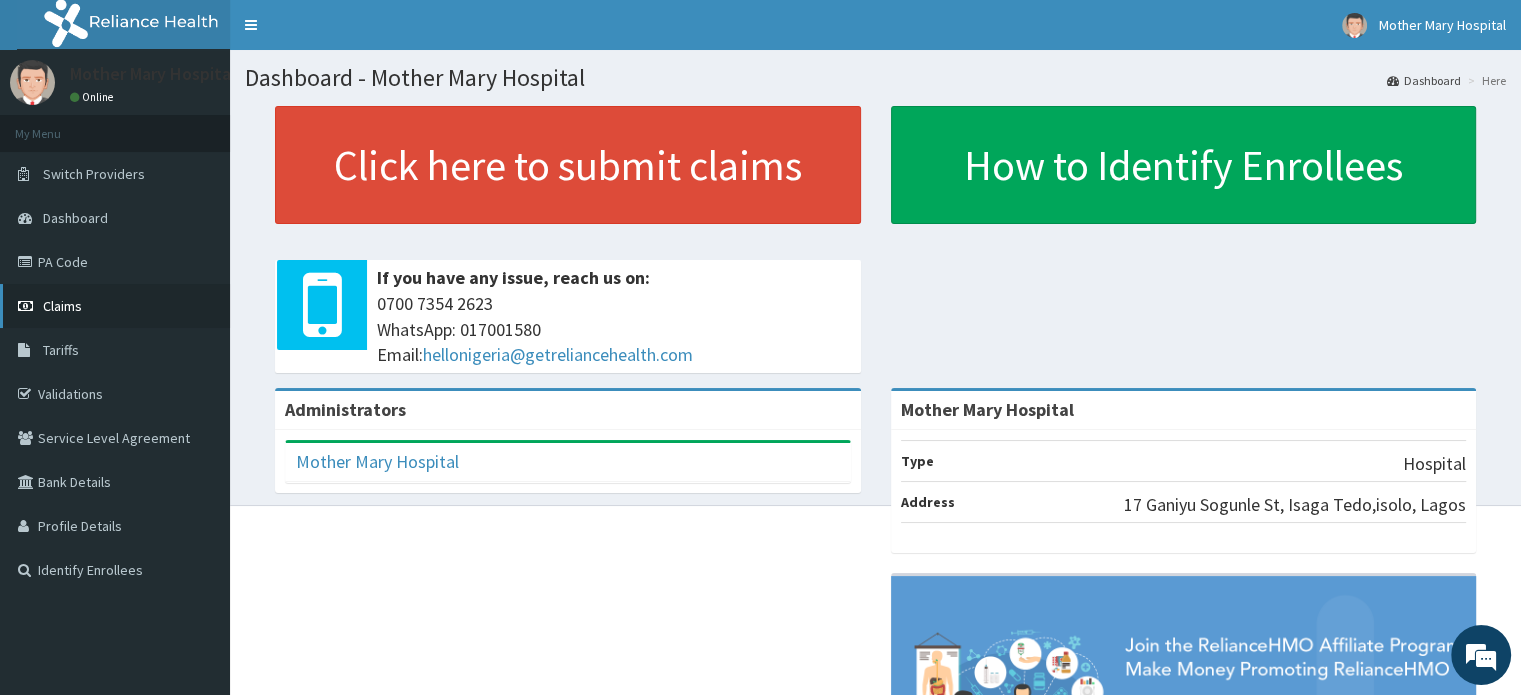 click on "Claims" at bounding box center [115, 306] 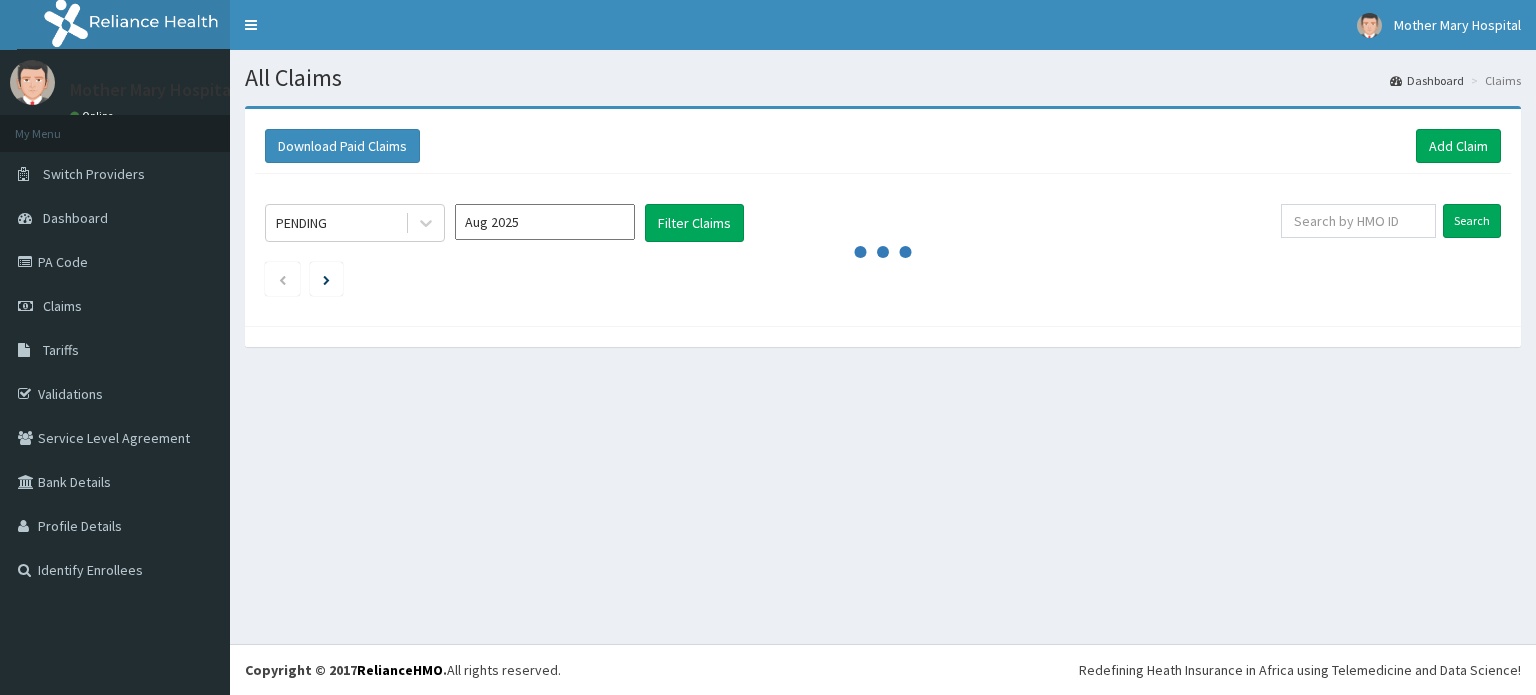 scroll, scrollTop: 0, scrollLeft: 0, axis: both 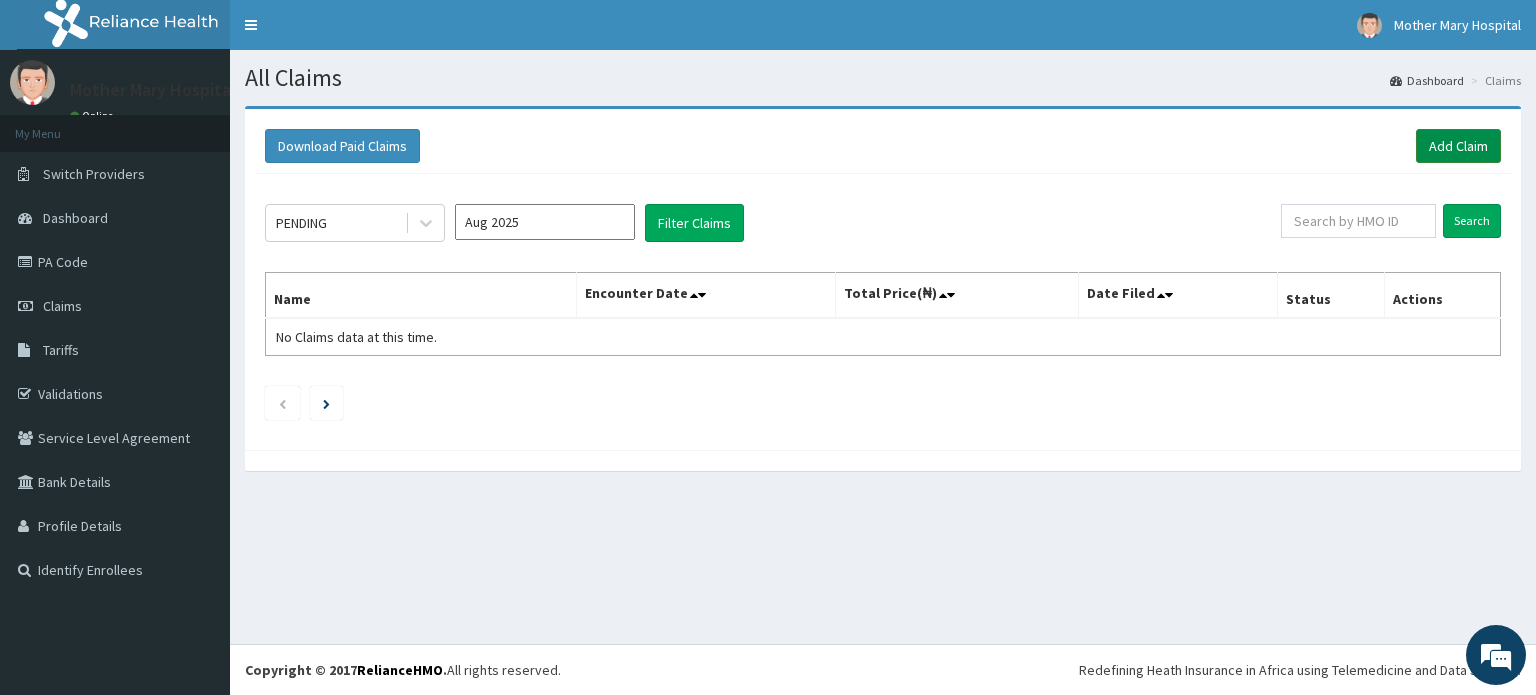 click on "Add Claim" at bounding box center (1458, 146) 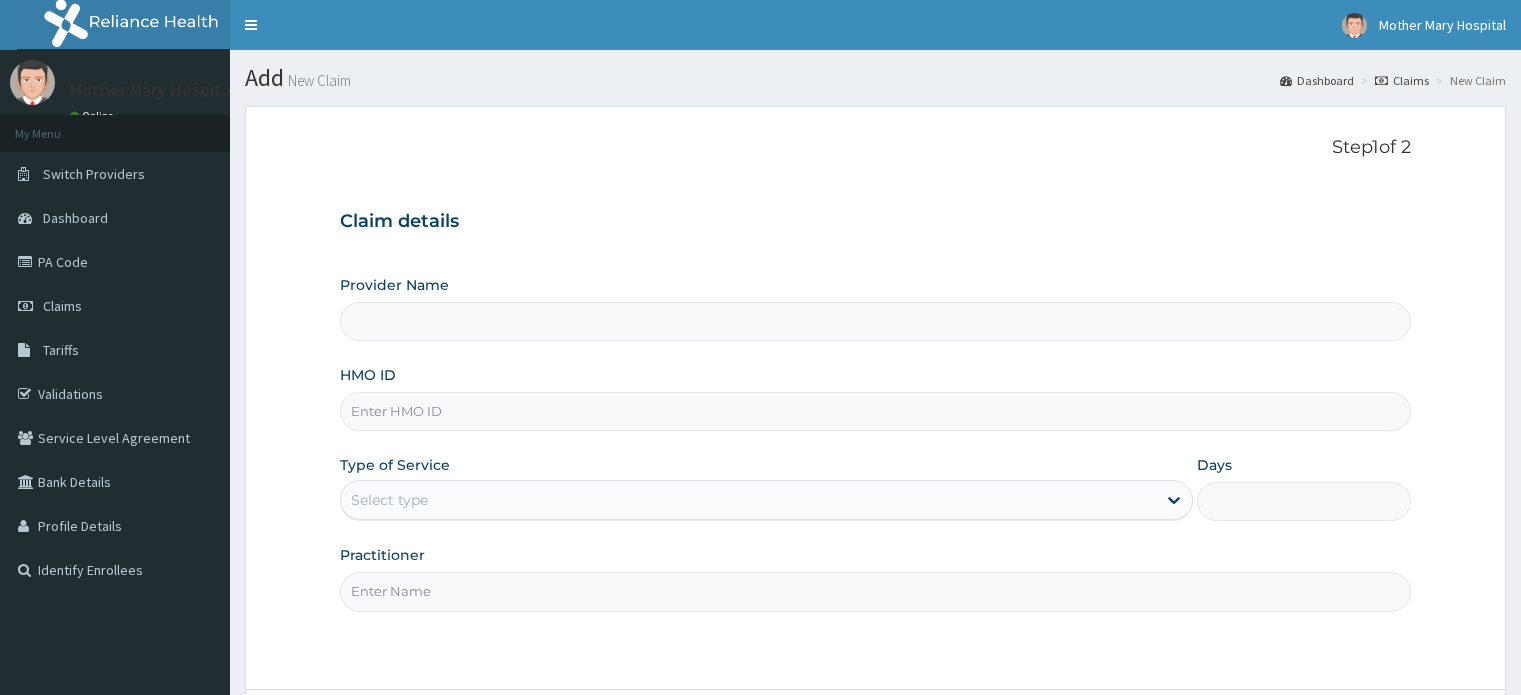 scroll, scrollTop: 0, scrollLeft: 0, axis: both 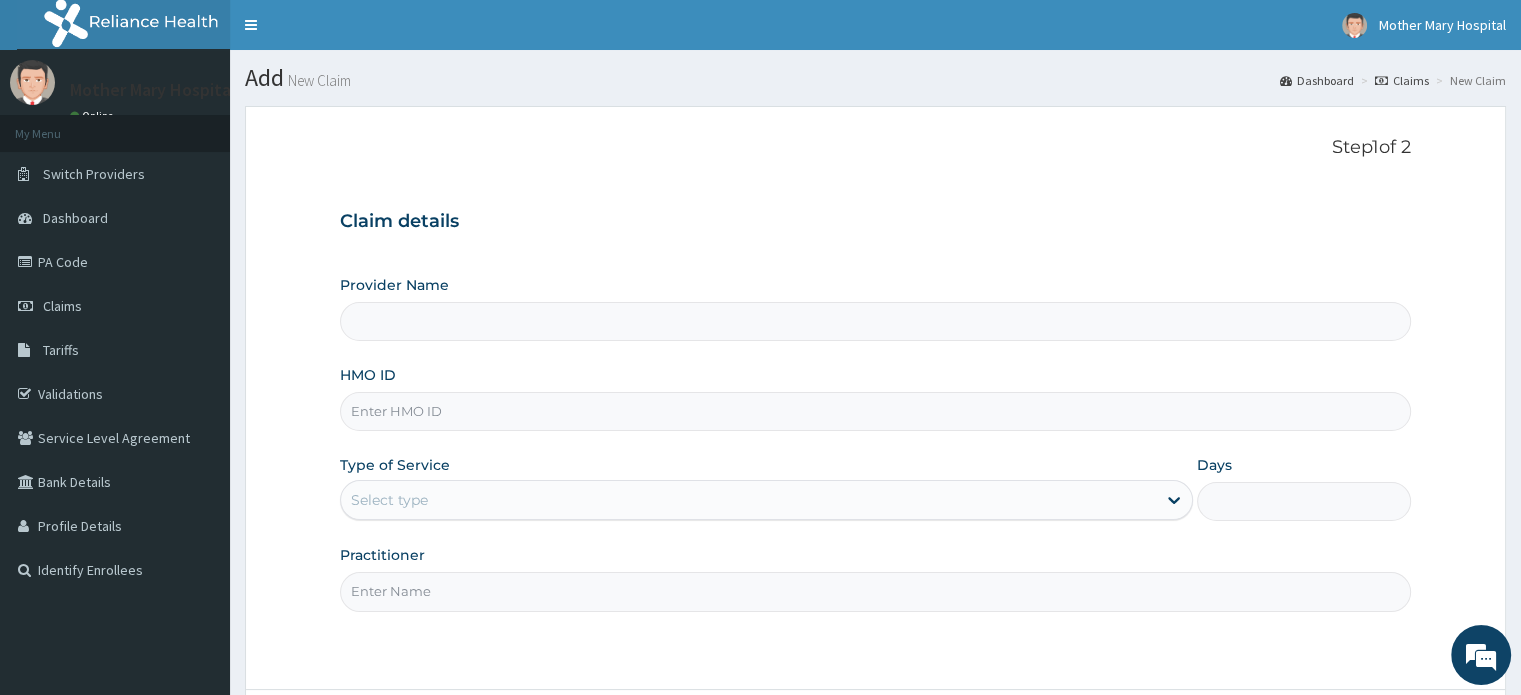 click on "HMO ID" at bounding box center (875, 411) 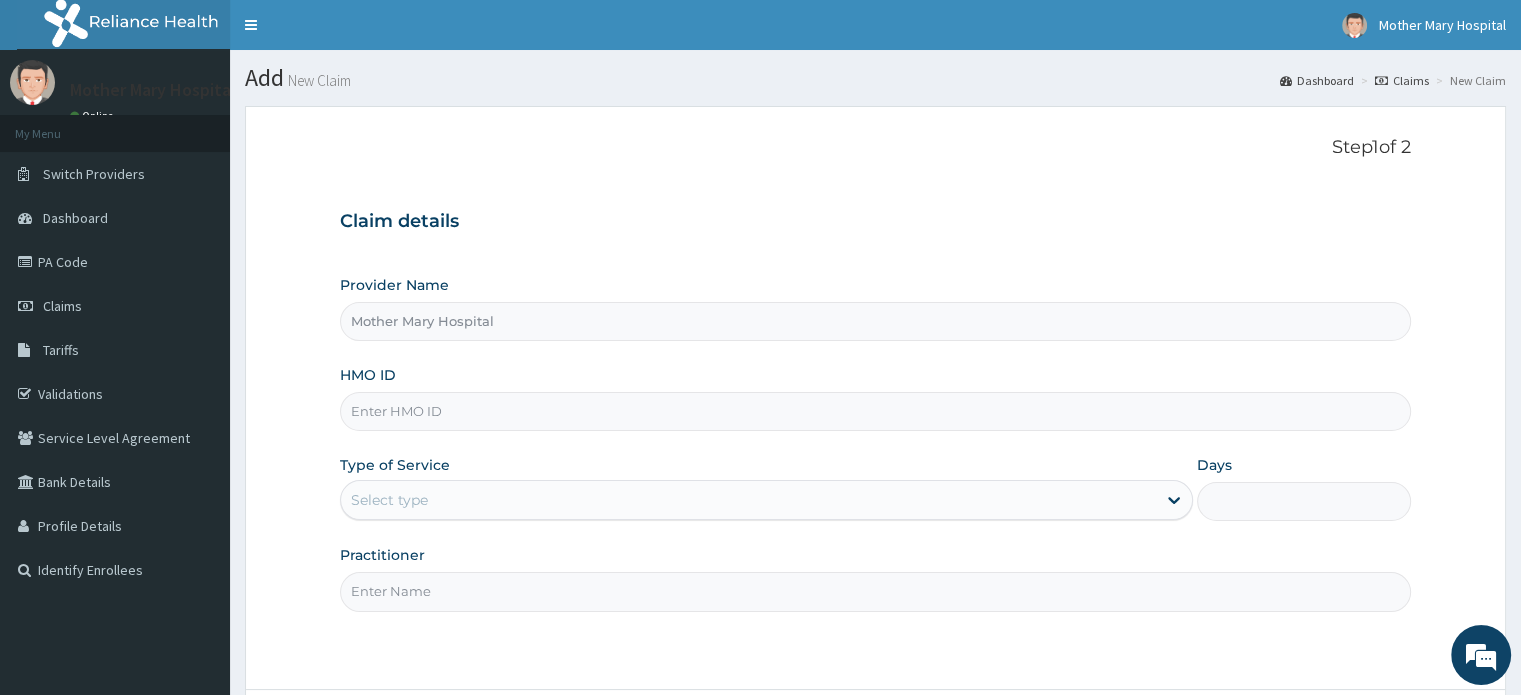 type on "a" 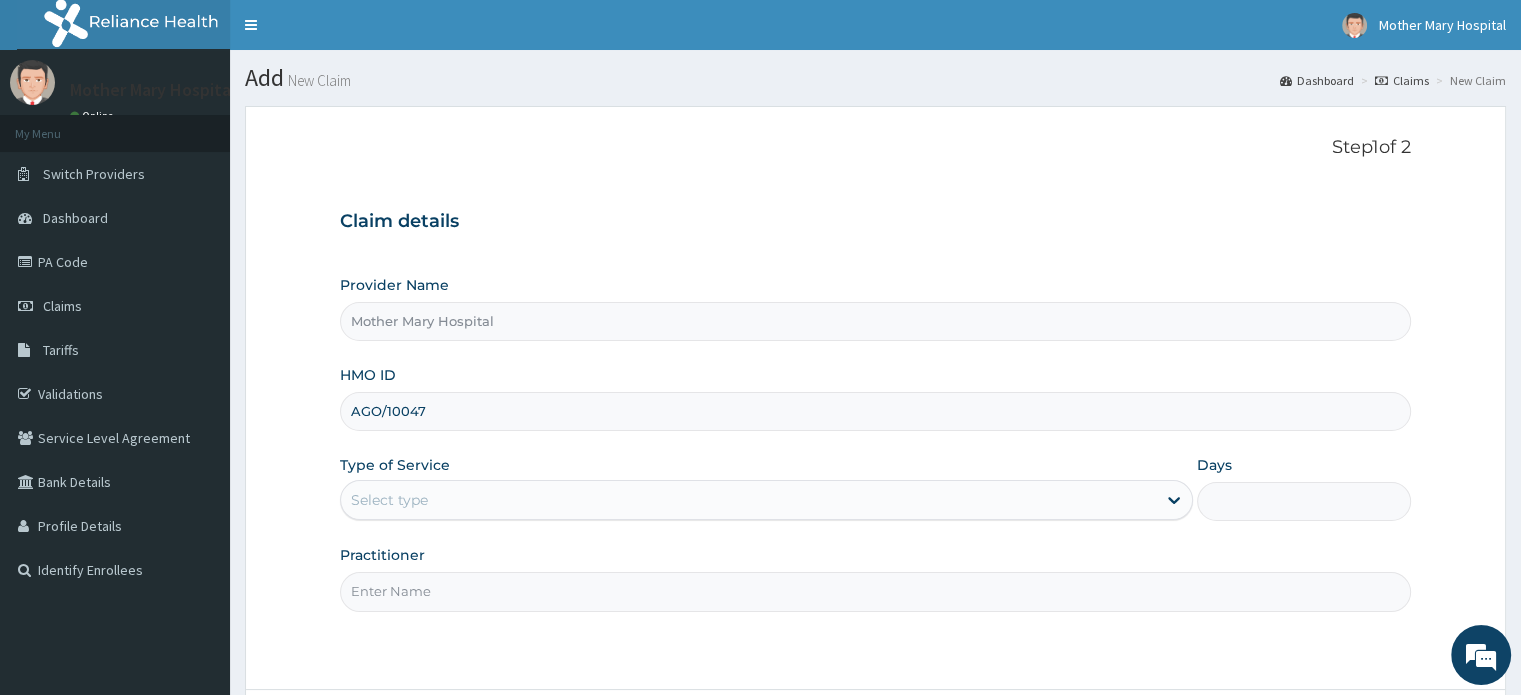 scroll, scrollTop: 0, scrollLeft: 0, axis: both 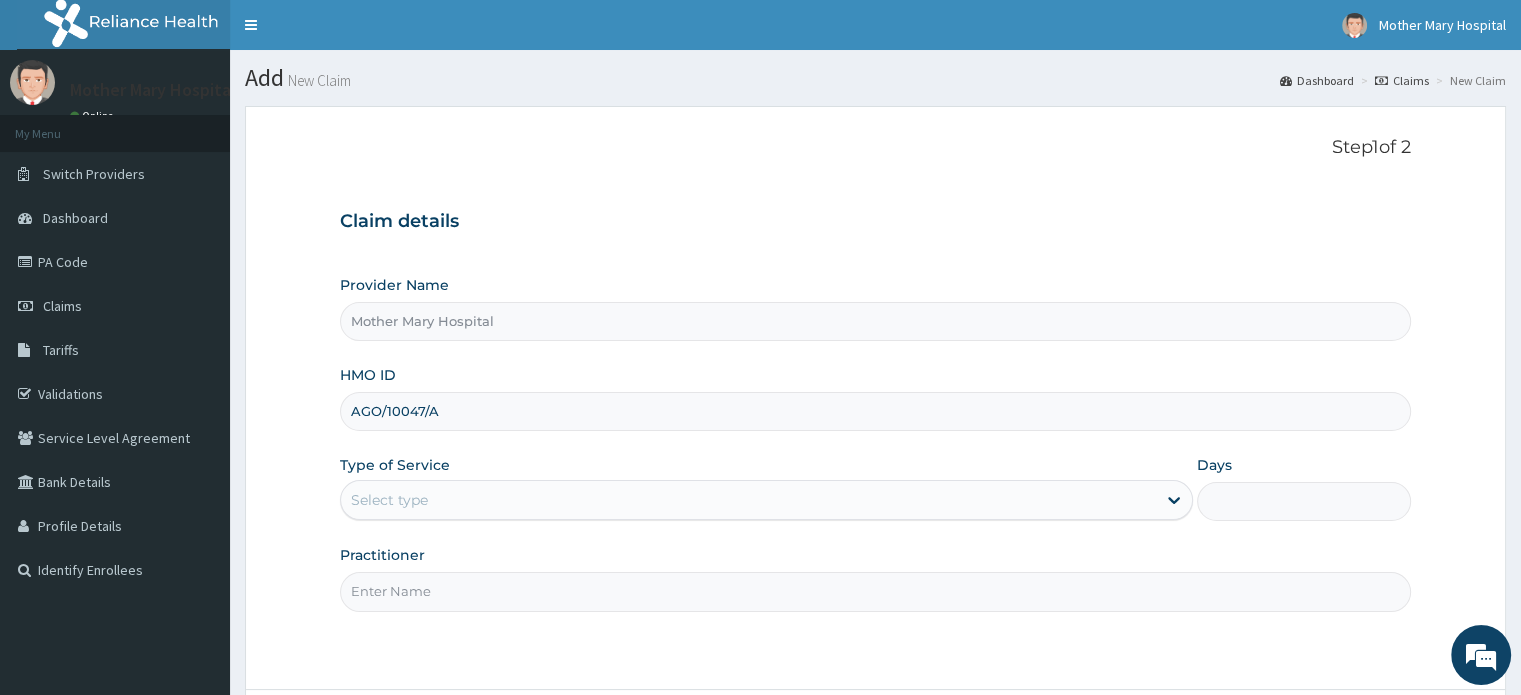 type on "AGO/10047/A" 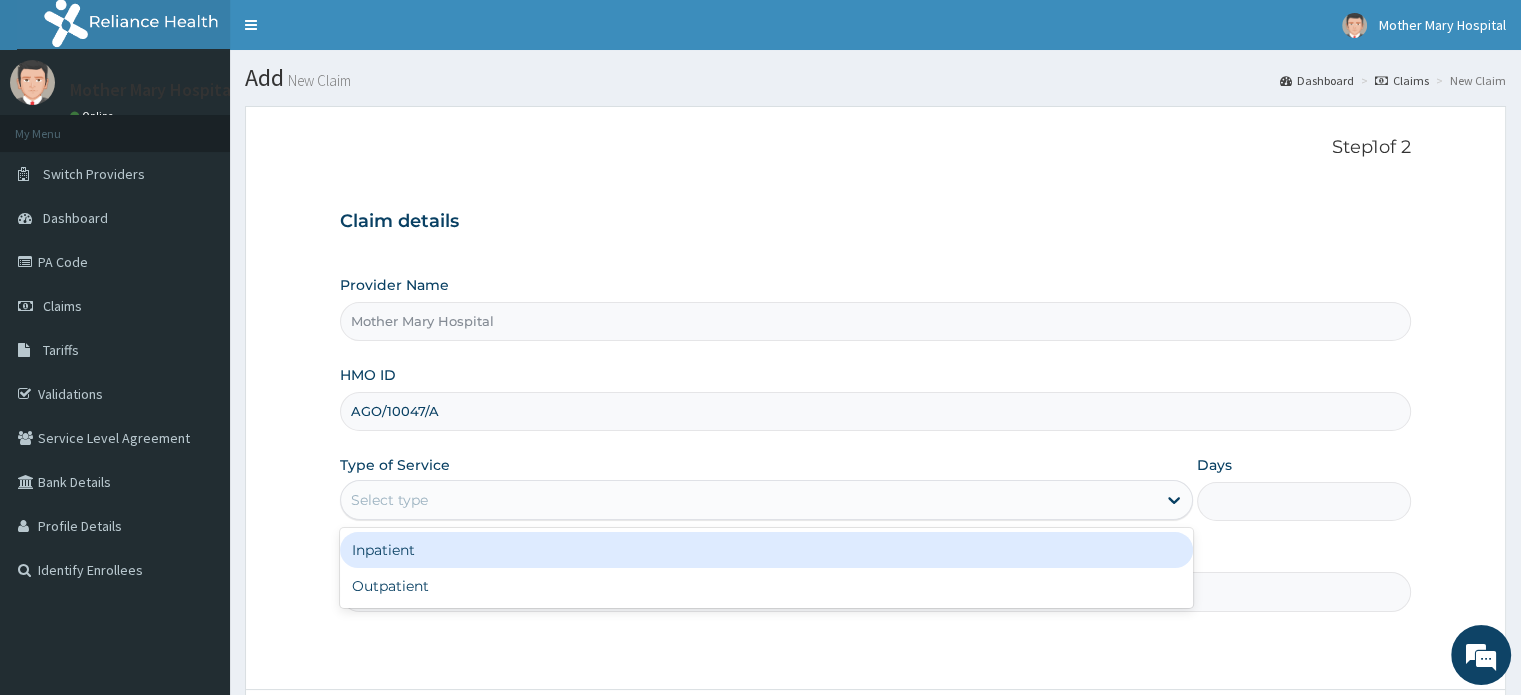 click on "Select type" at bounding box center [748, 500] 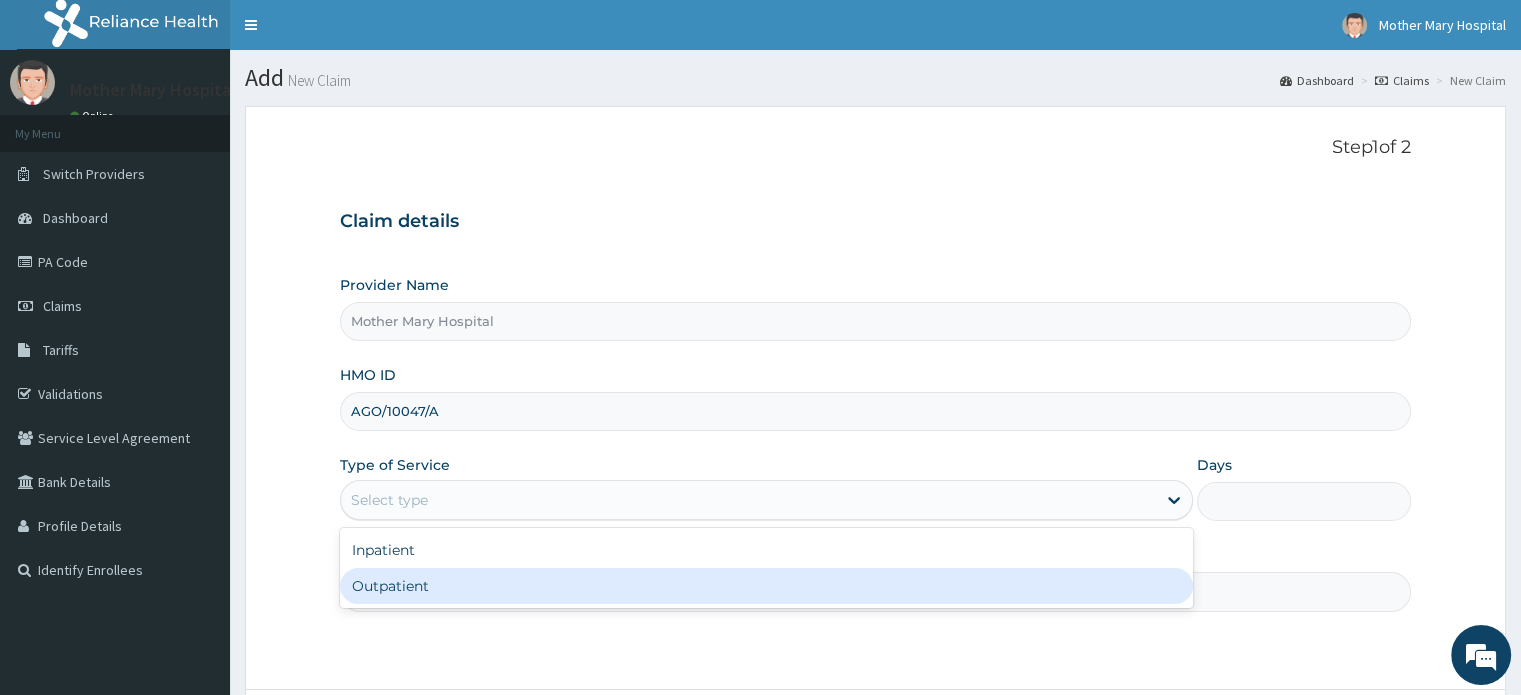 click on "Outpatient" at bounding box center [766, 586] 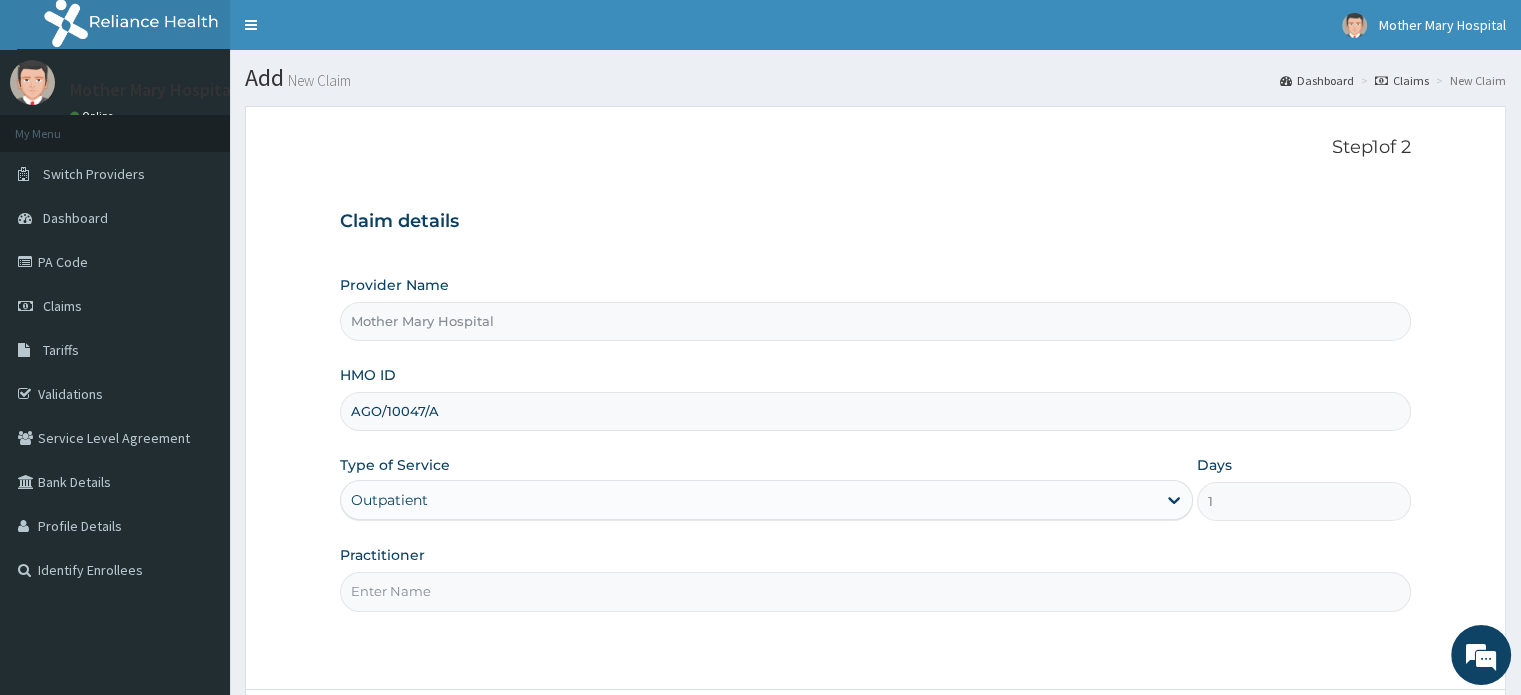 click on "Practitioner" at bounding box center (875, 591) 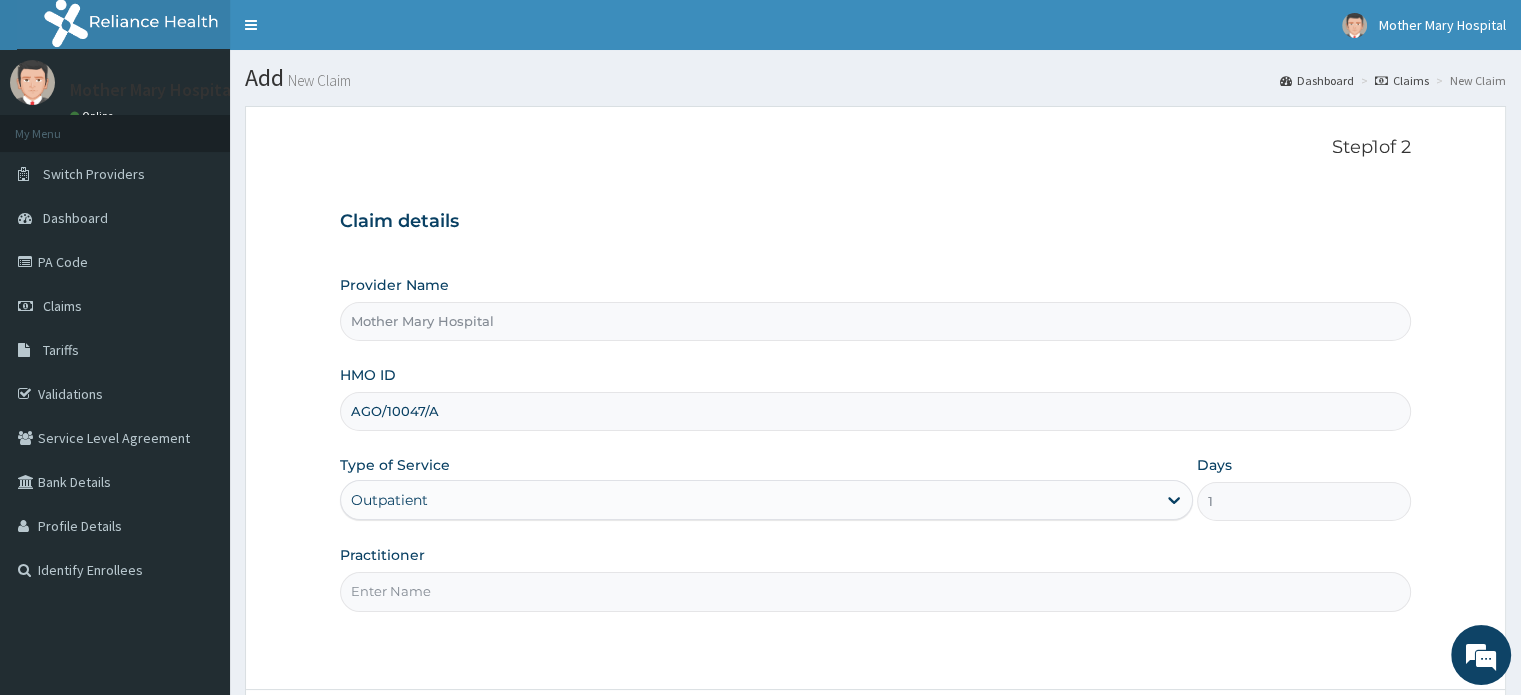 type on "Dr [LAST]" 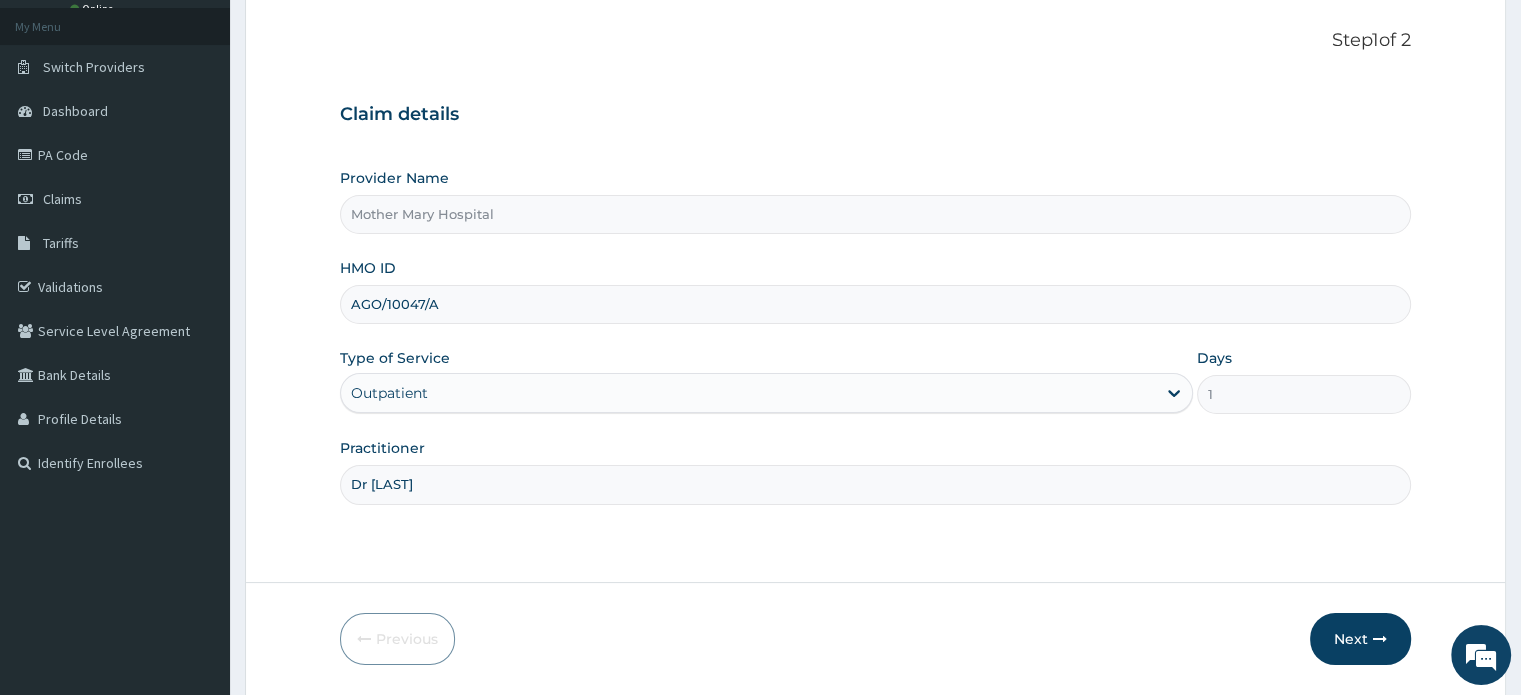 scroll, scrollTop: 172, scrollLeft: 0, axis: vertical 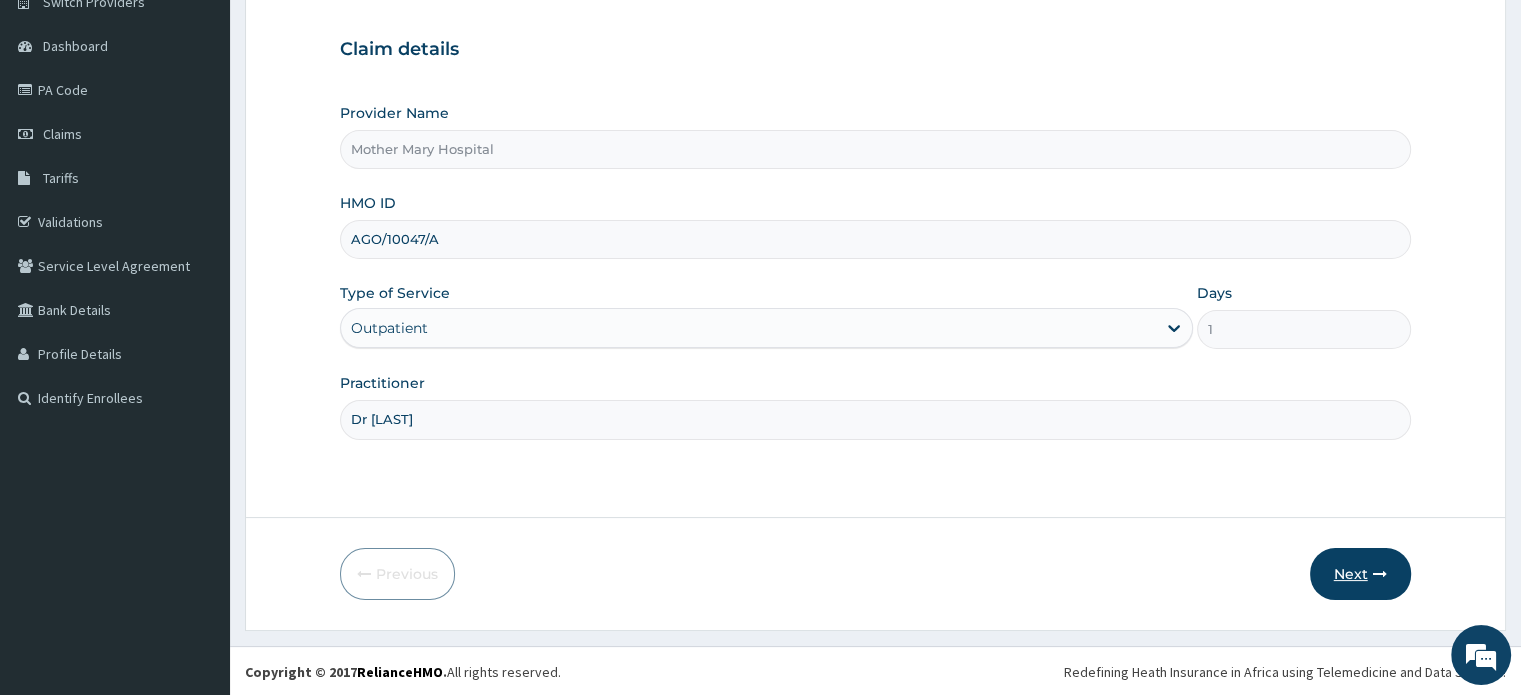 click on "Next" at bounding box center [1360, 574] 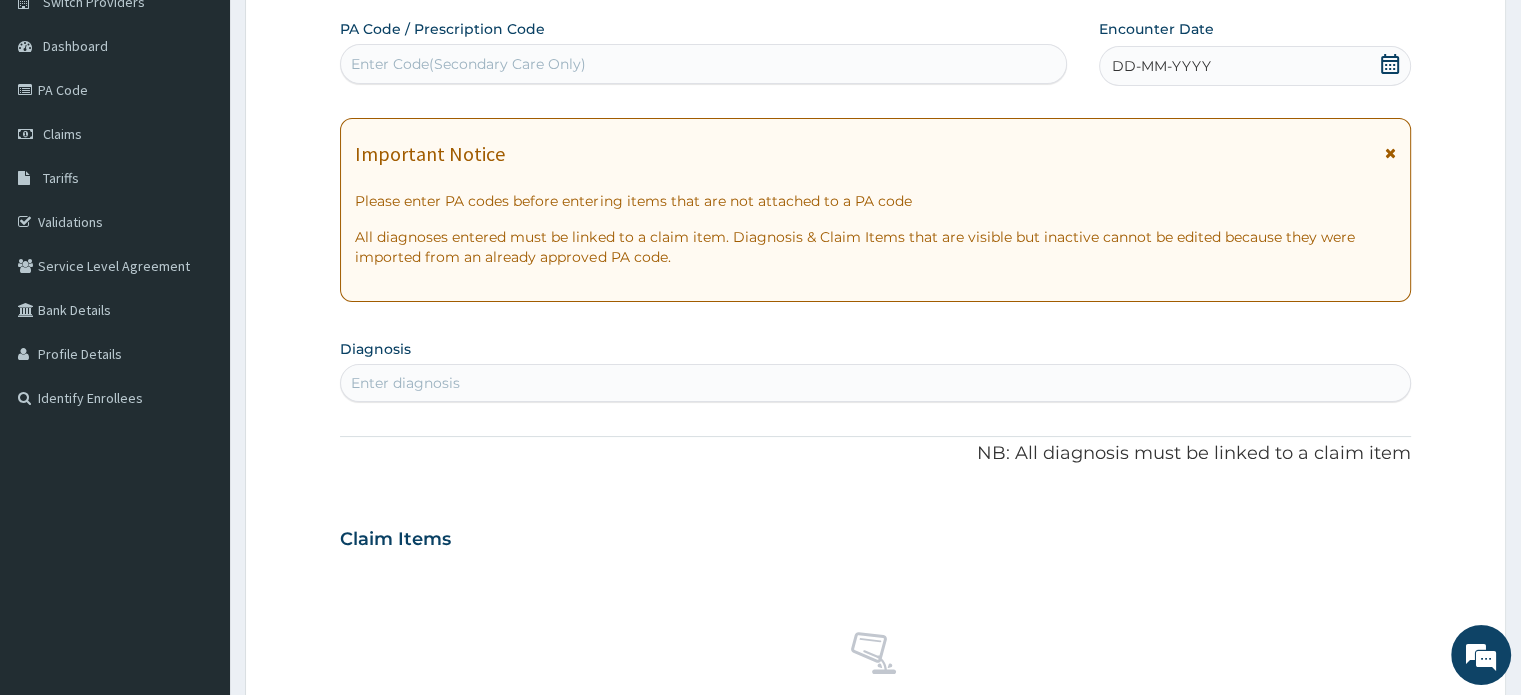 click on "Enter Code(Secondary Care Only)" at bounding box center [703, 64] 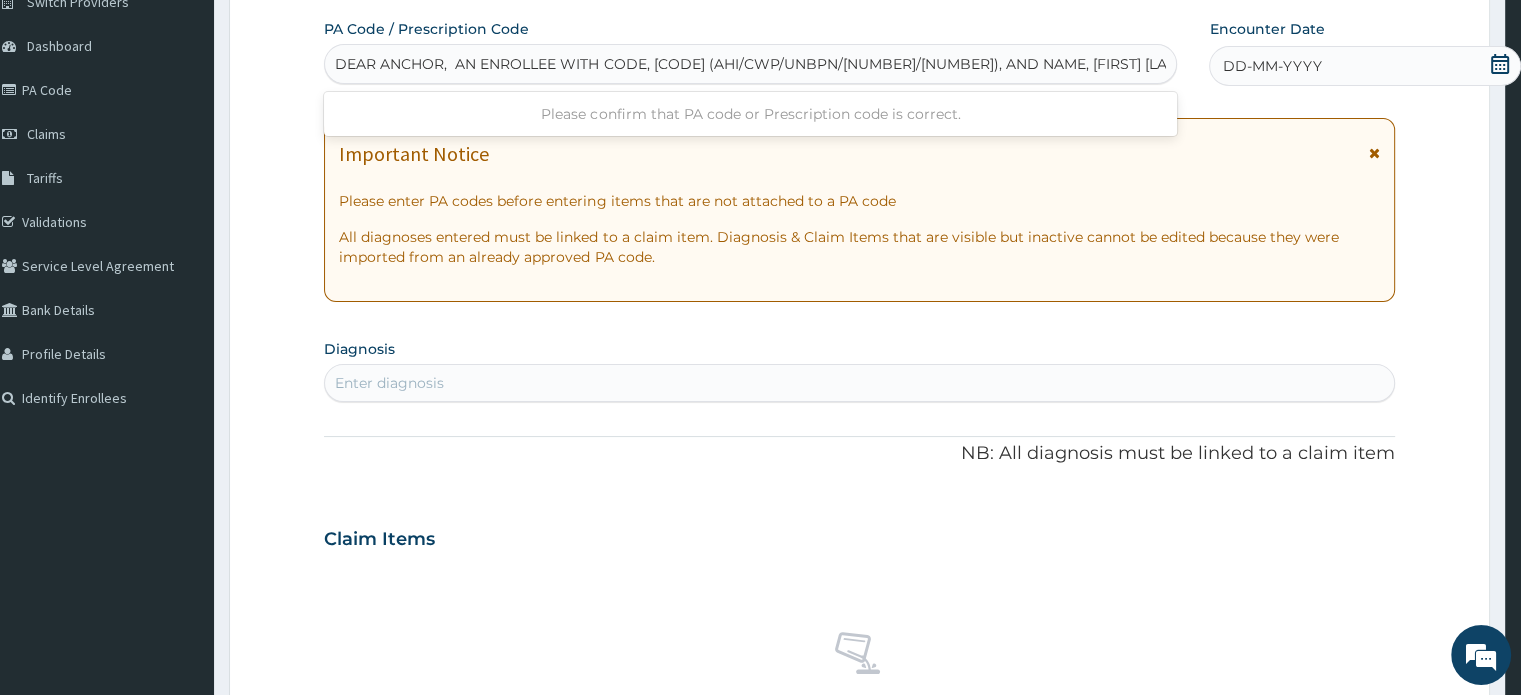 scroll, scrollTop: 0, scrollLeft: 0, axis: both 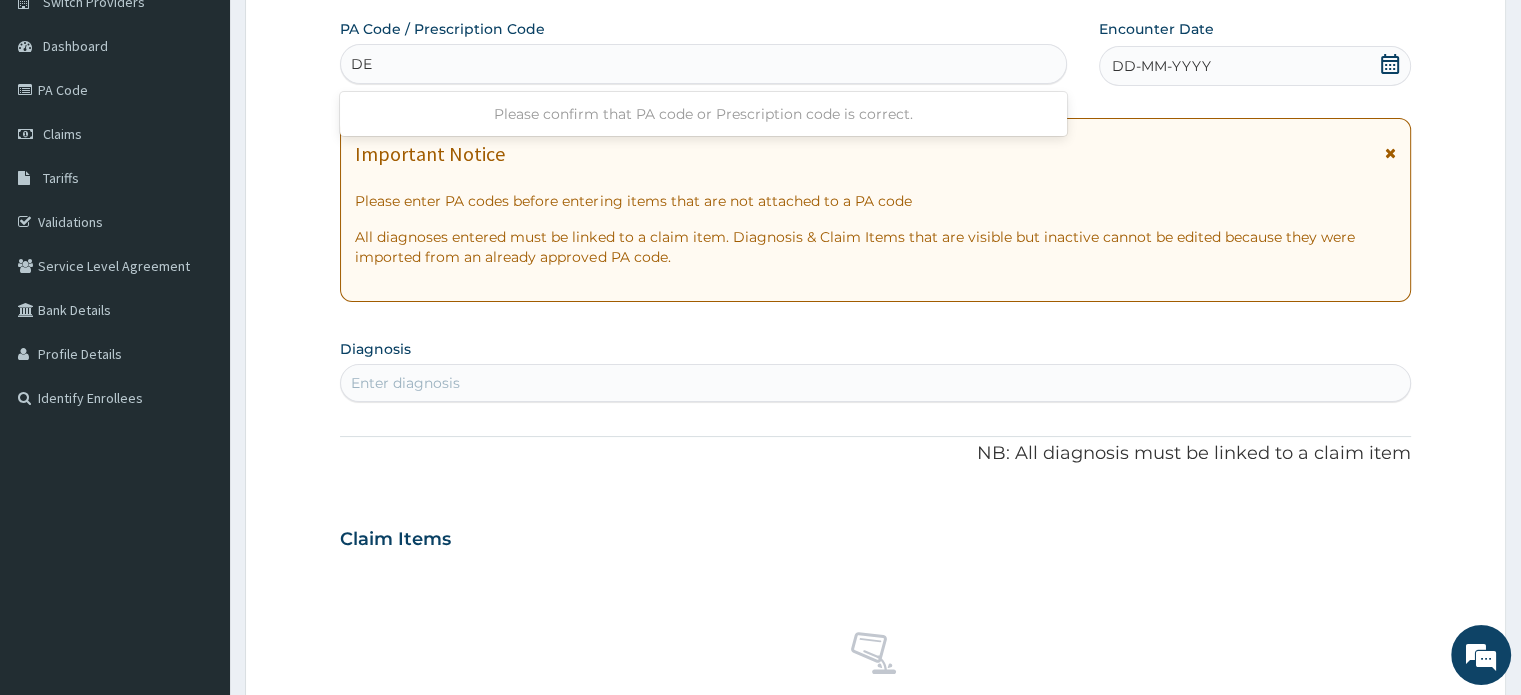 type on "D" 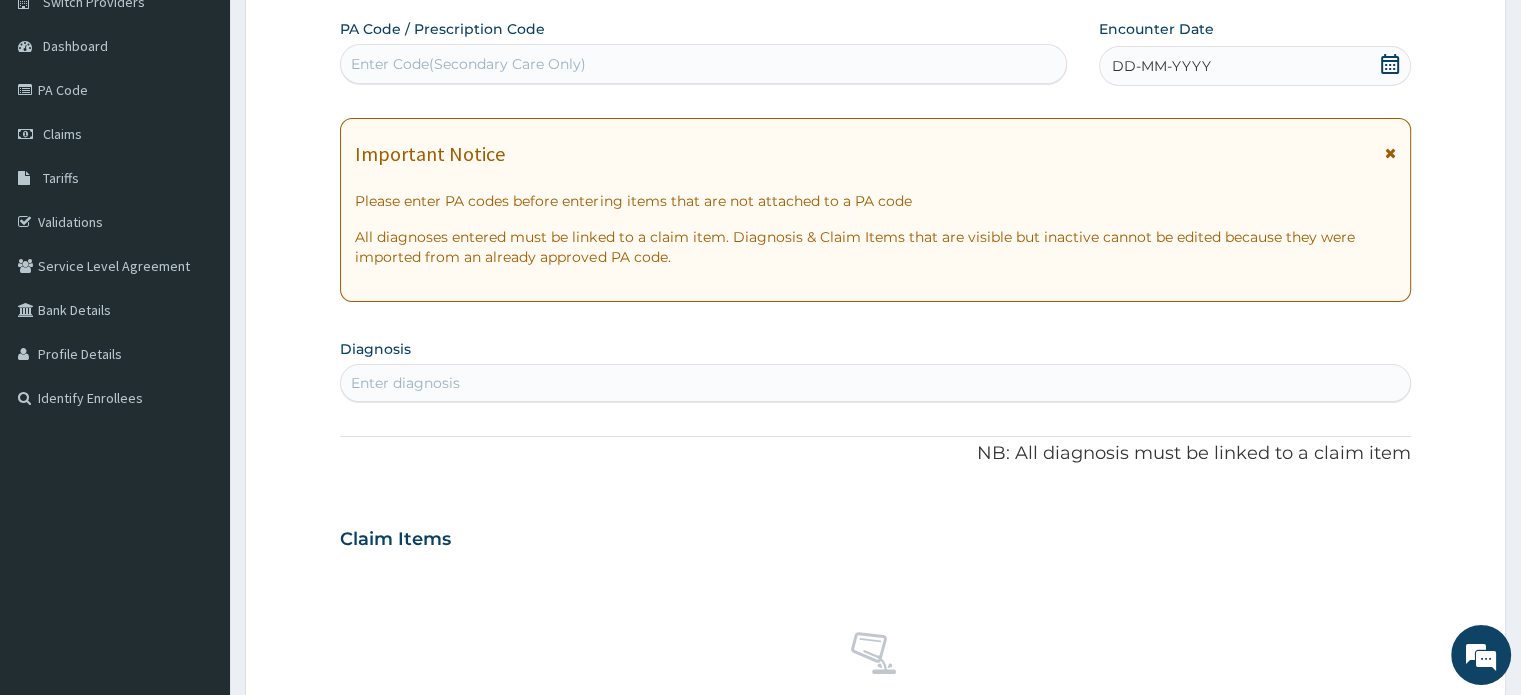 paste on "PA/[NUMBER]" 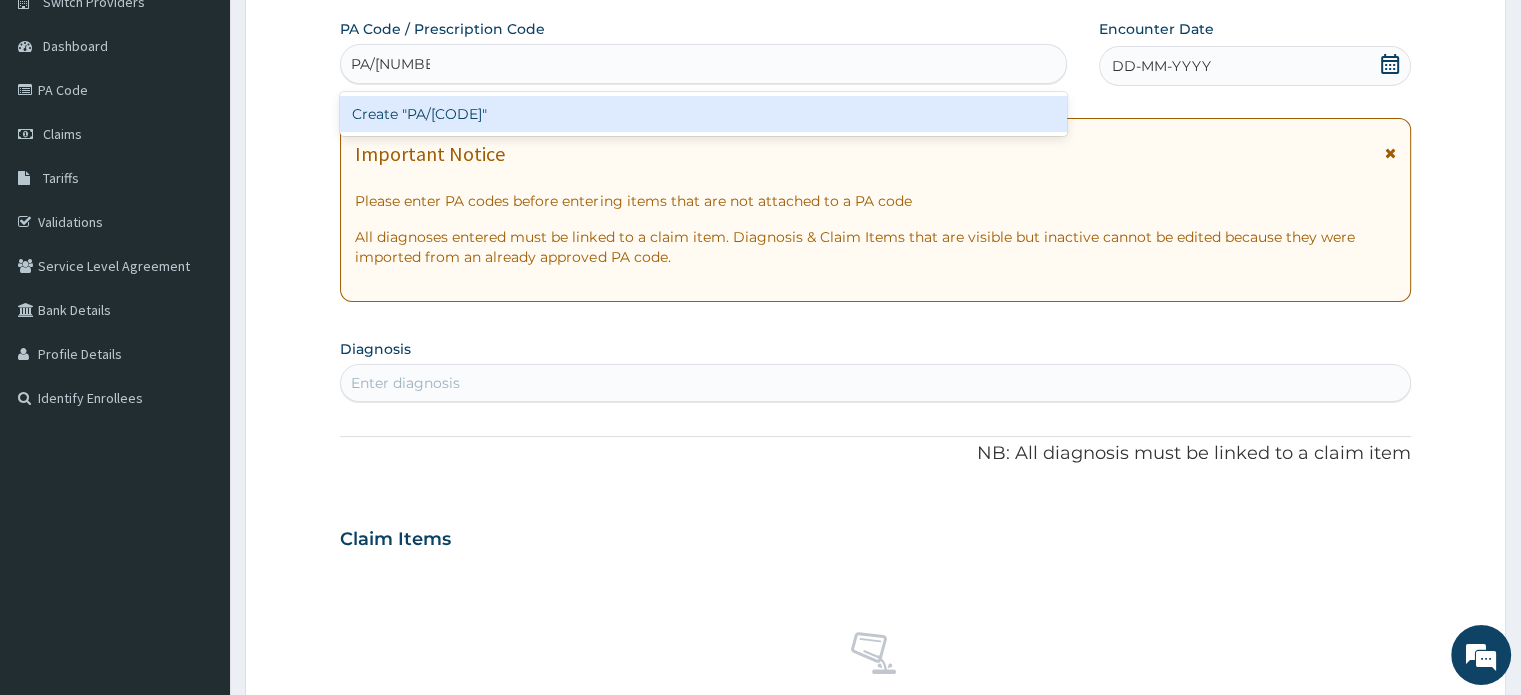 type 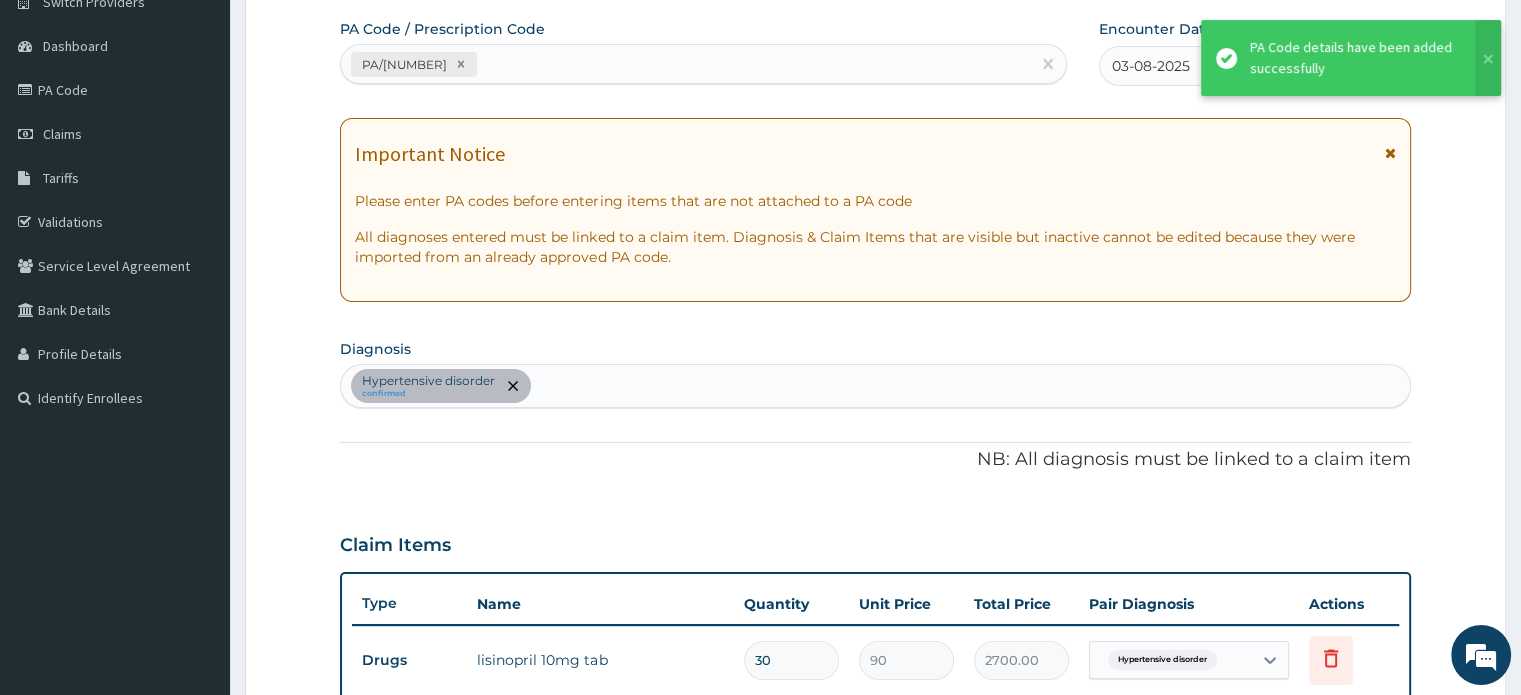 scroll, scrollTop: 551, scrollLeft: 0, axis: vertical 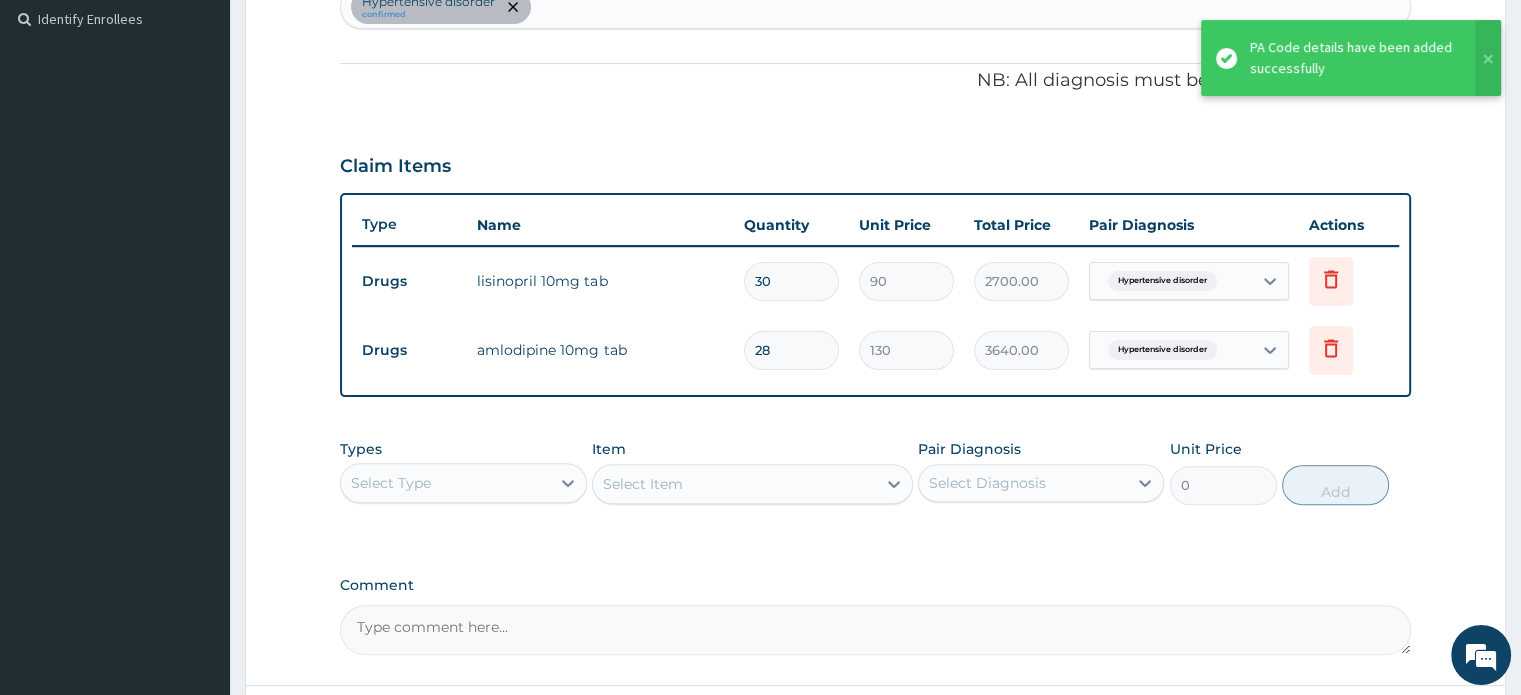 click on "PA Code / Prescription Code PA/[CODE] Encounter Date [DATE] Important Notice Please enter PA codes before entering items that are not attached to a PA code   All diagnoses entered must be linked to a claim item. Diagnosis & Claim Items that are visible but inactive cannot be edited because they were imported from an already approved PA code. Diagnosis Hypertensive disorder confirmed NB: All diagnosis must be linked to a claim item Claim Items Type Name Quantity Unit Price Total Price Pair Diagnosis Actions Drugs lisinopril 10mg tab 30 90 2700.00 Hypertensive disorder Delete Drugs amlodipine 10mg tab 28 130 3640.00 Hypertensive disorder Delete Types Select Type Item Select Item Pair Diagnosis Select Diagnosis Unit Price 0 Add Comment" at bounding box center (875, 147) 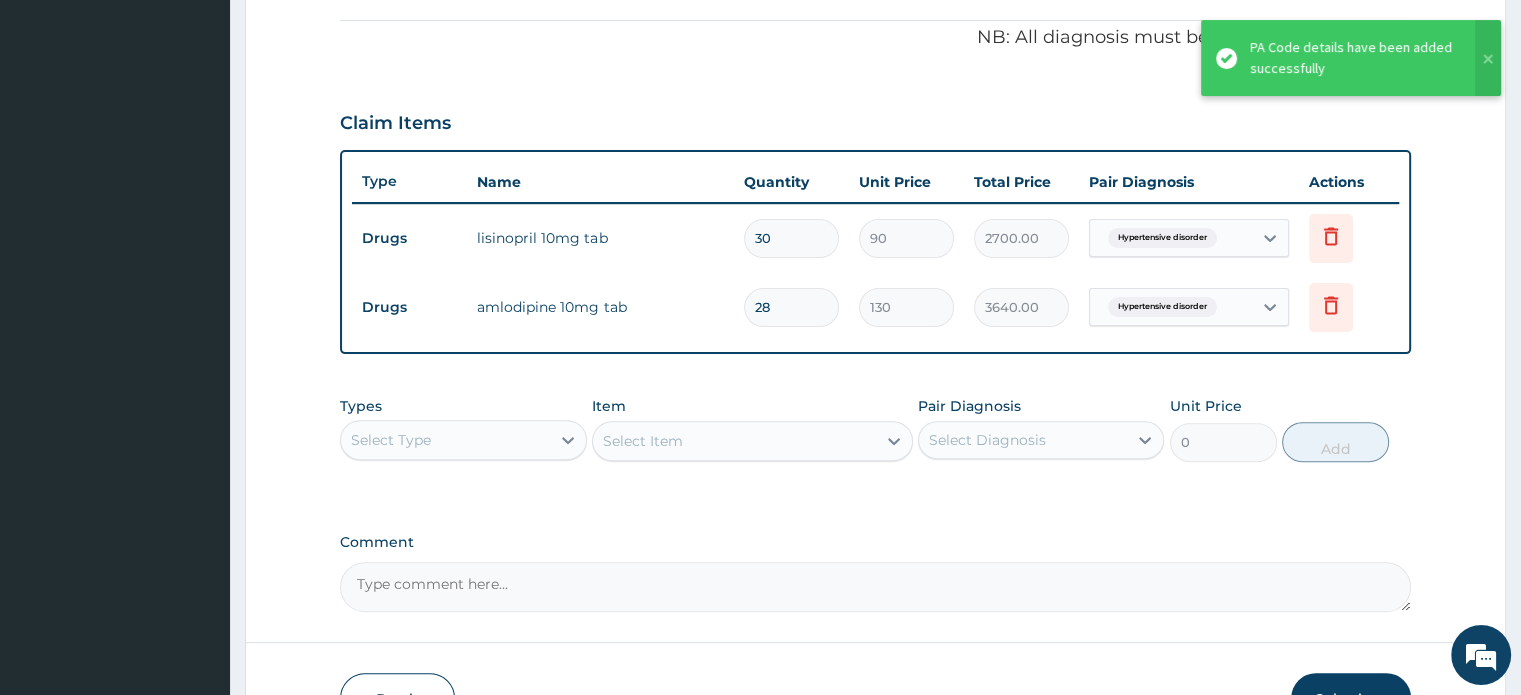 scroll, scrollTop: 596, scrollLeft: 0, axis: vertical 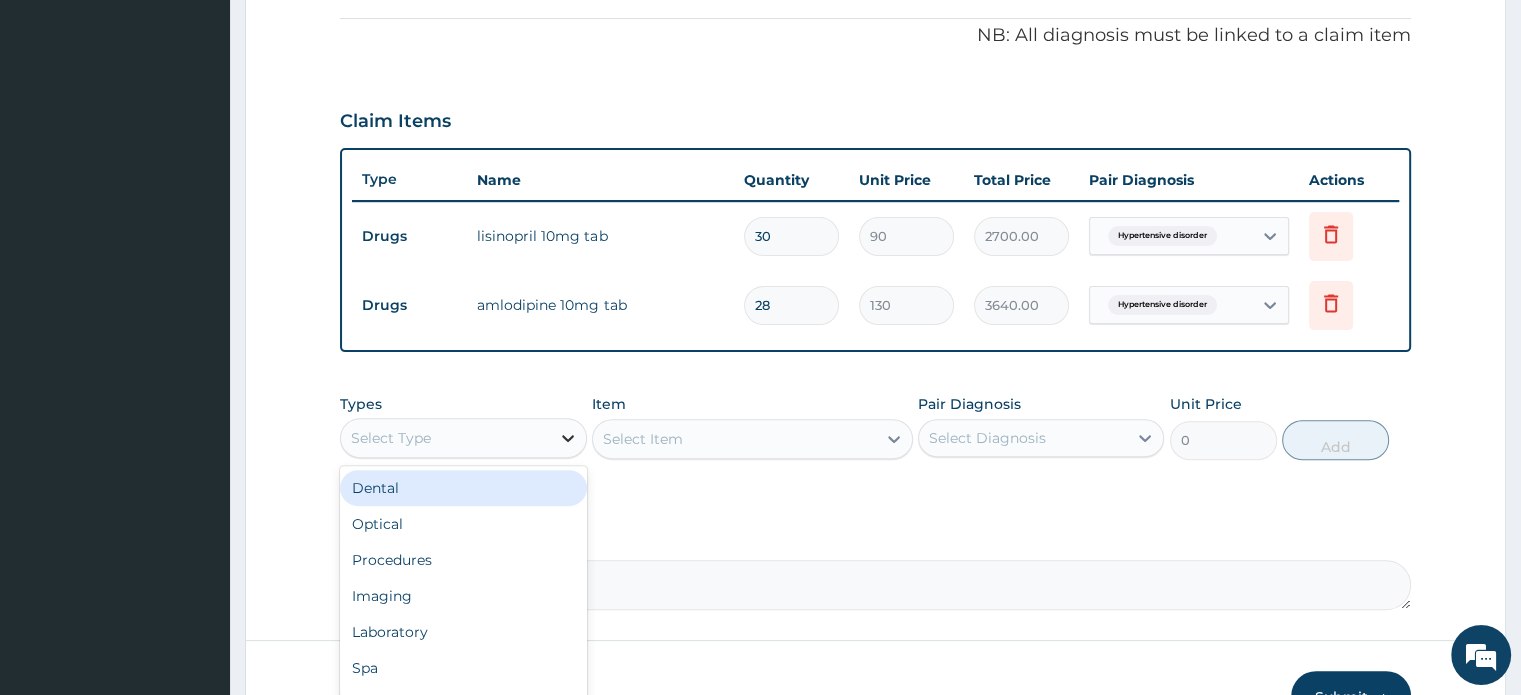 click at bounding box center [568, 438] 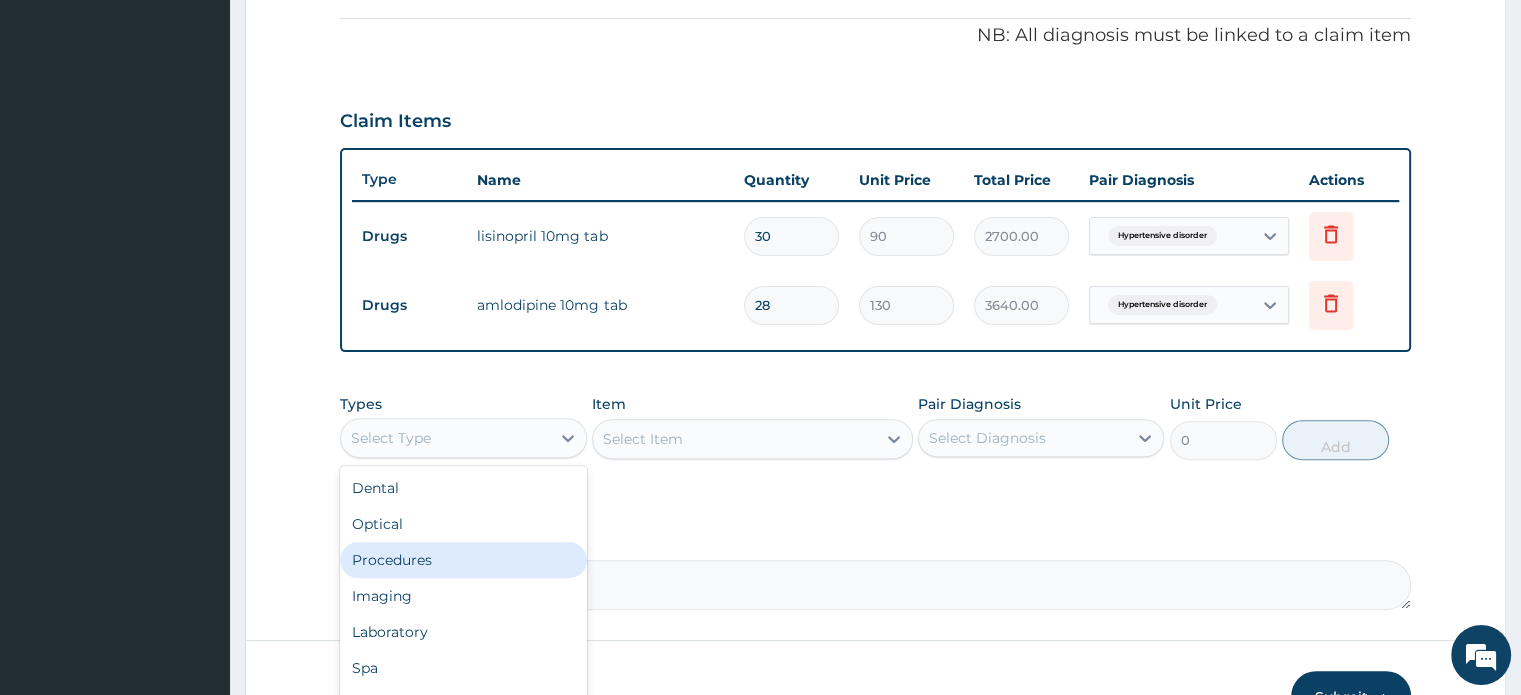click on "Procedures" at bounding box center (463, 560) 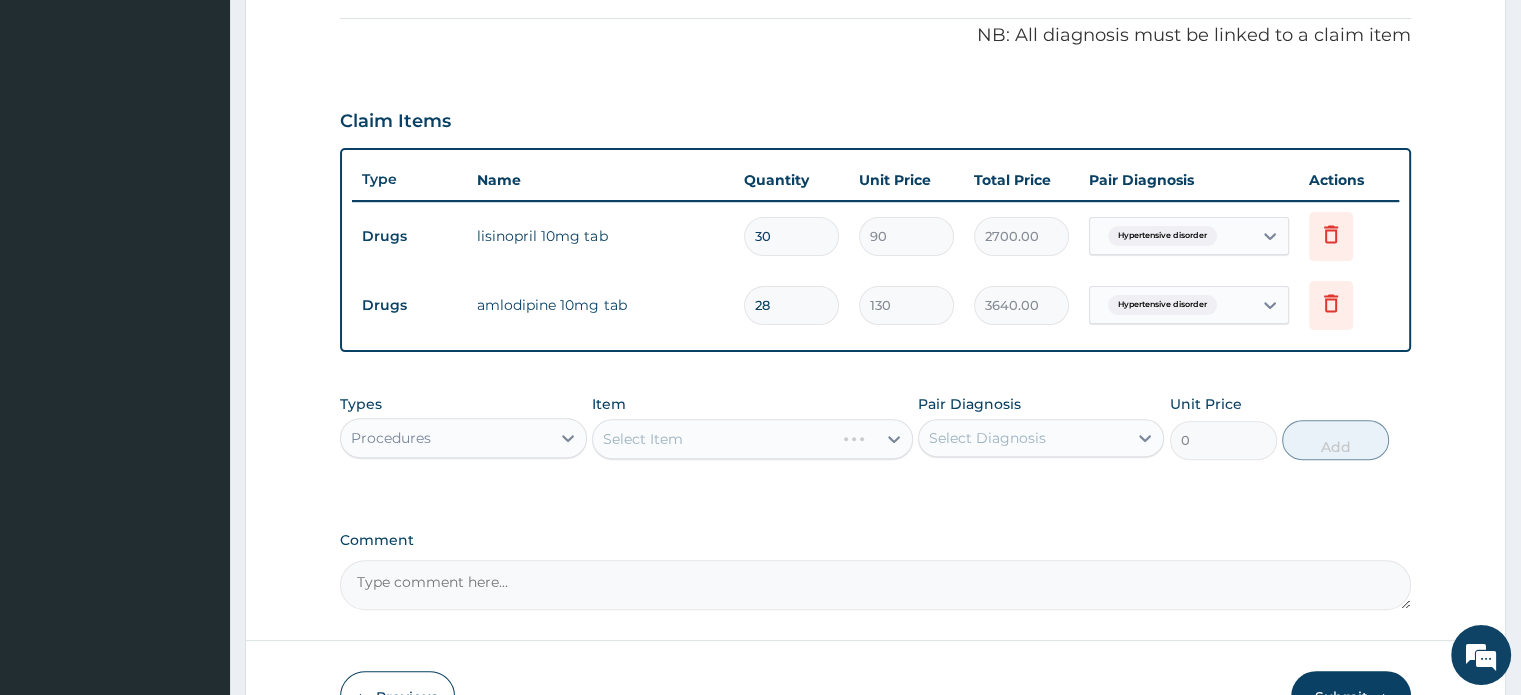 click on "Select Item" at bounding box center (752, 439) 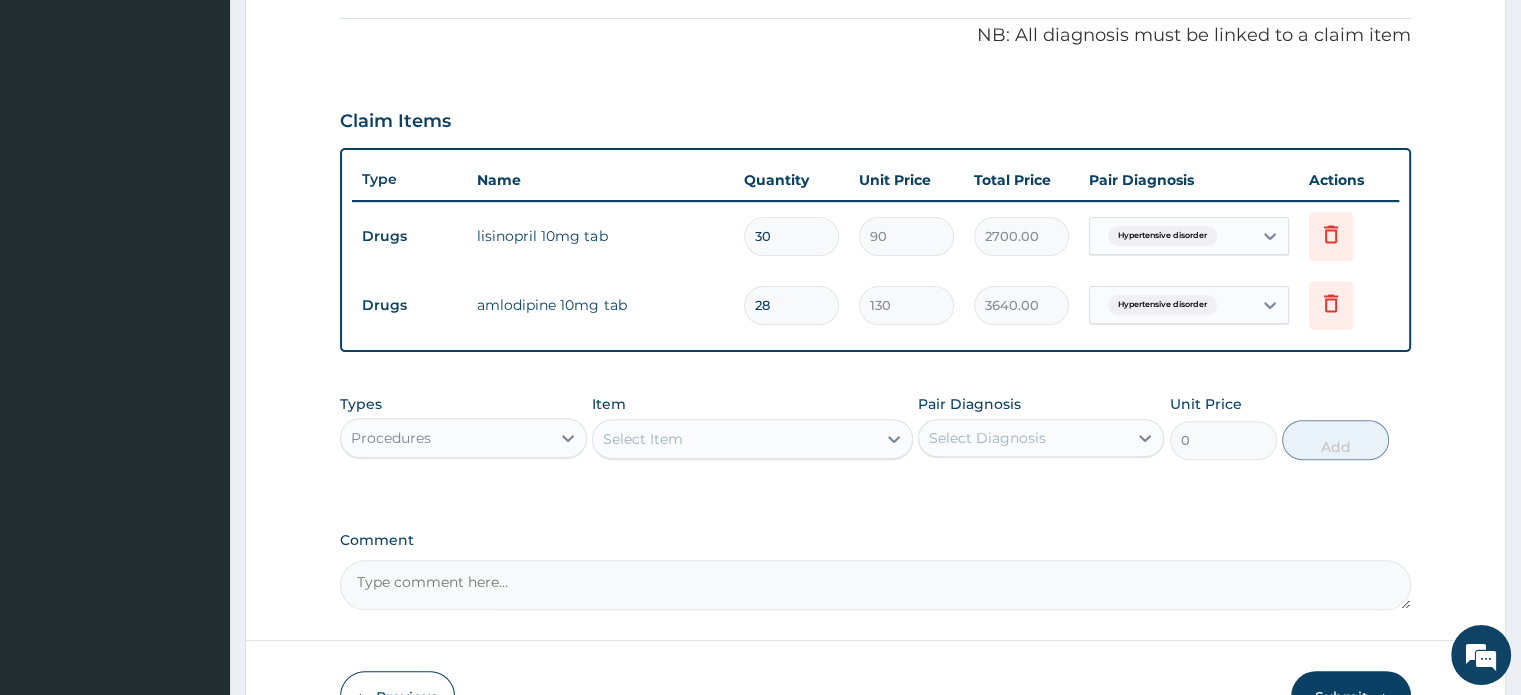 click on "Select Item" at bounding box center (643, 439) 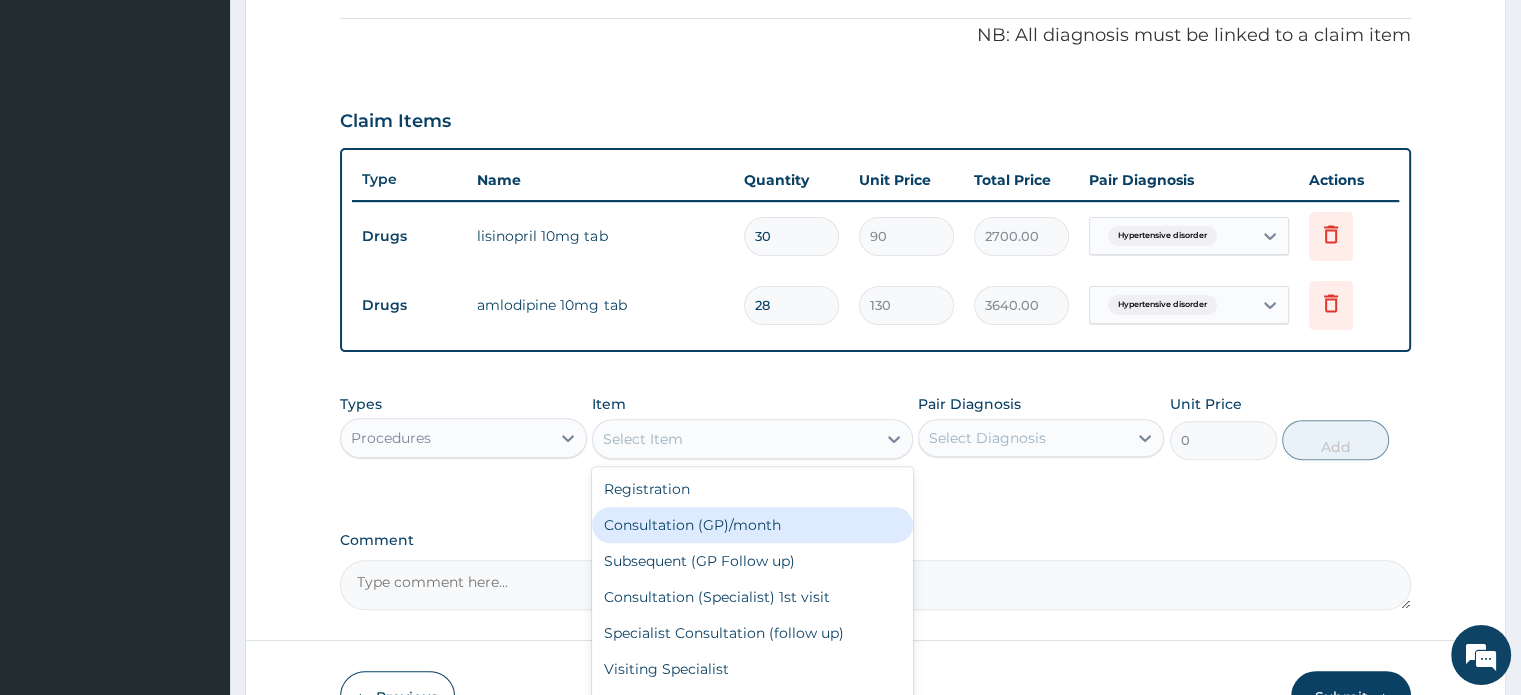 type on "2500" 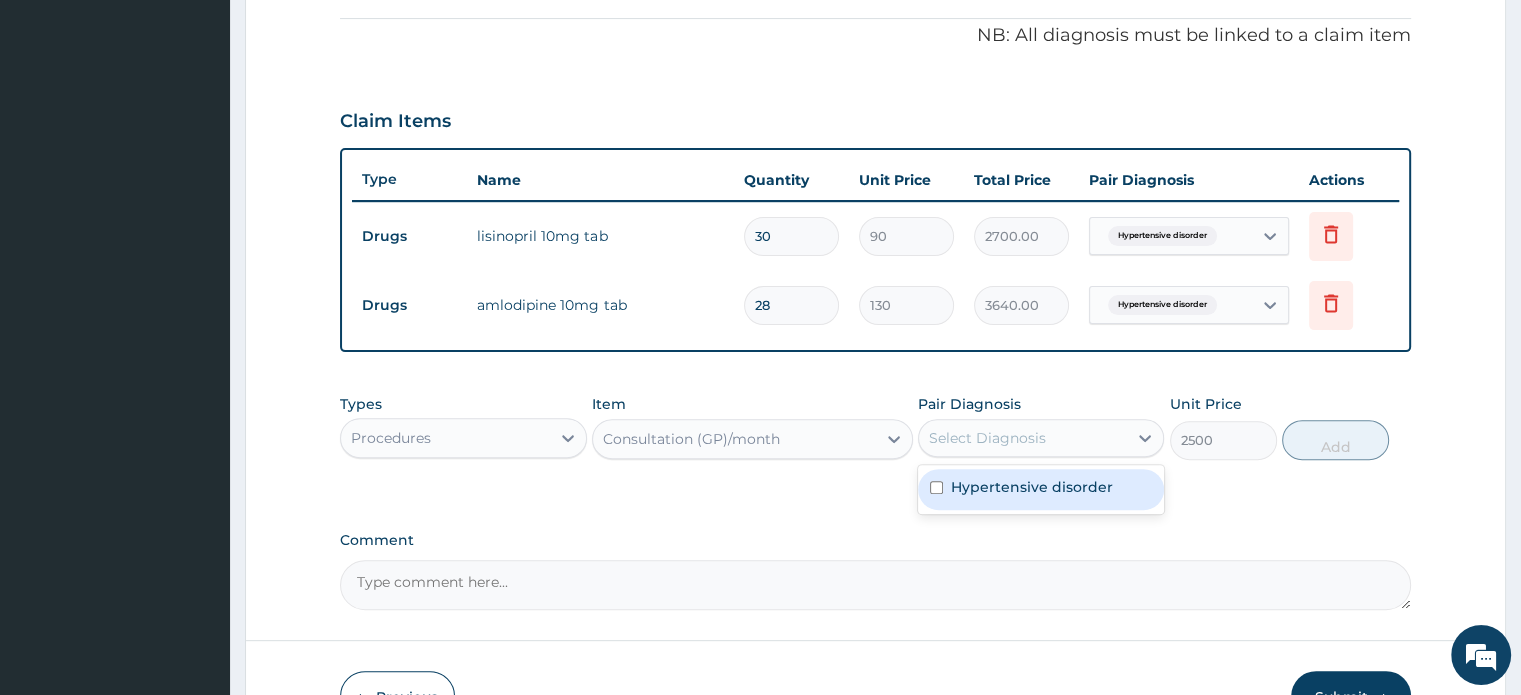 click on "Select Diagnosis" at bounding box center [987, 438] 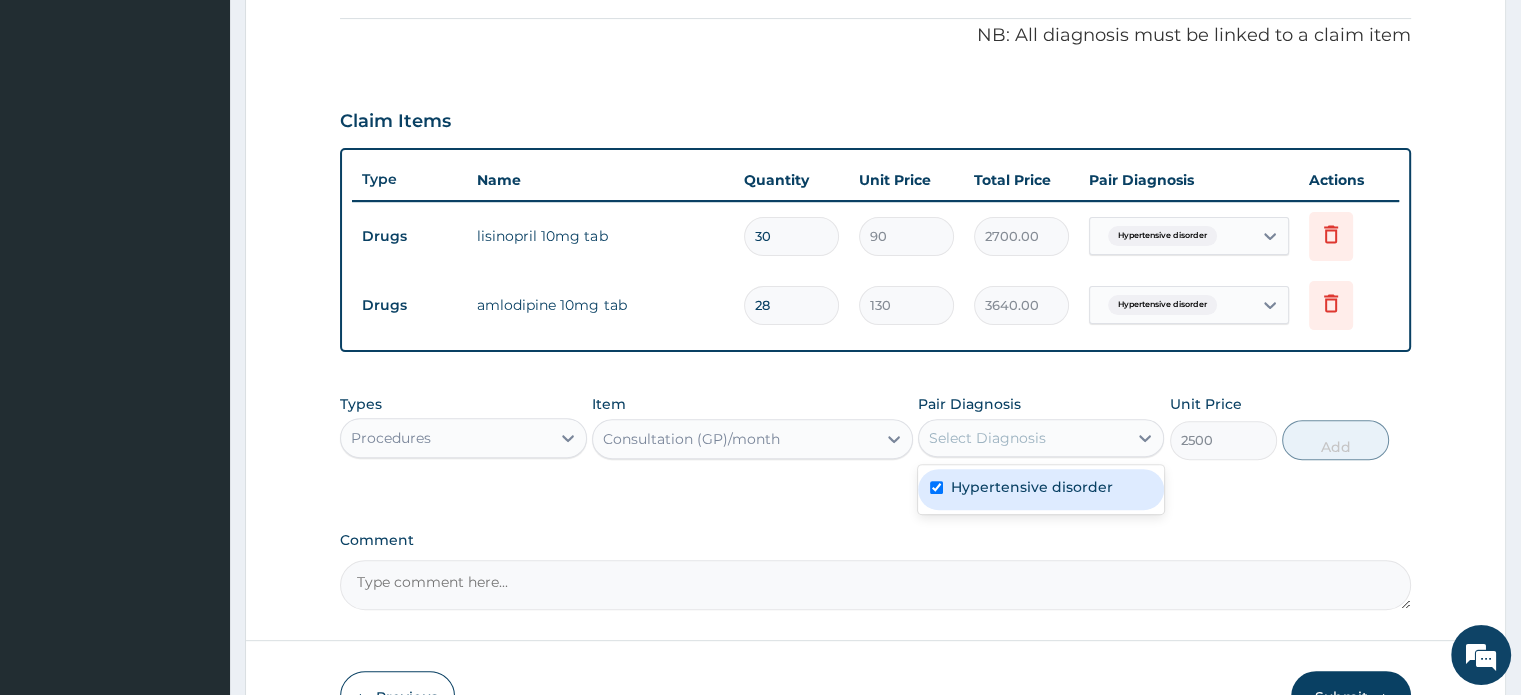 checkbox on "true" 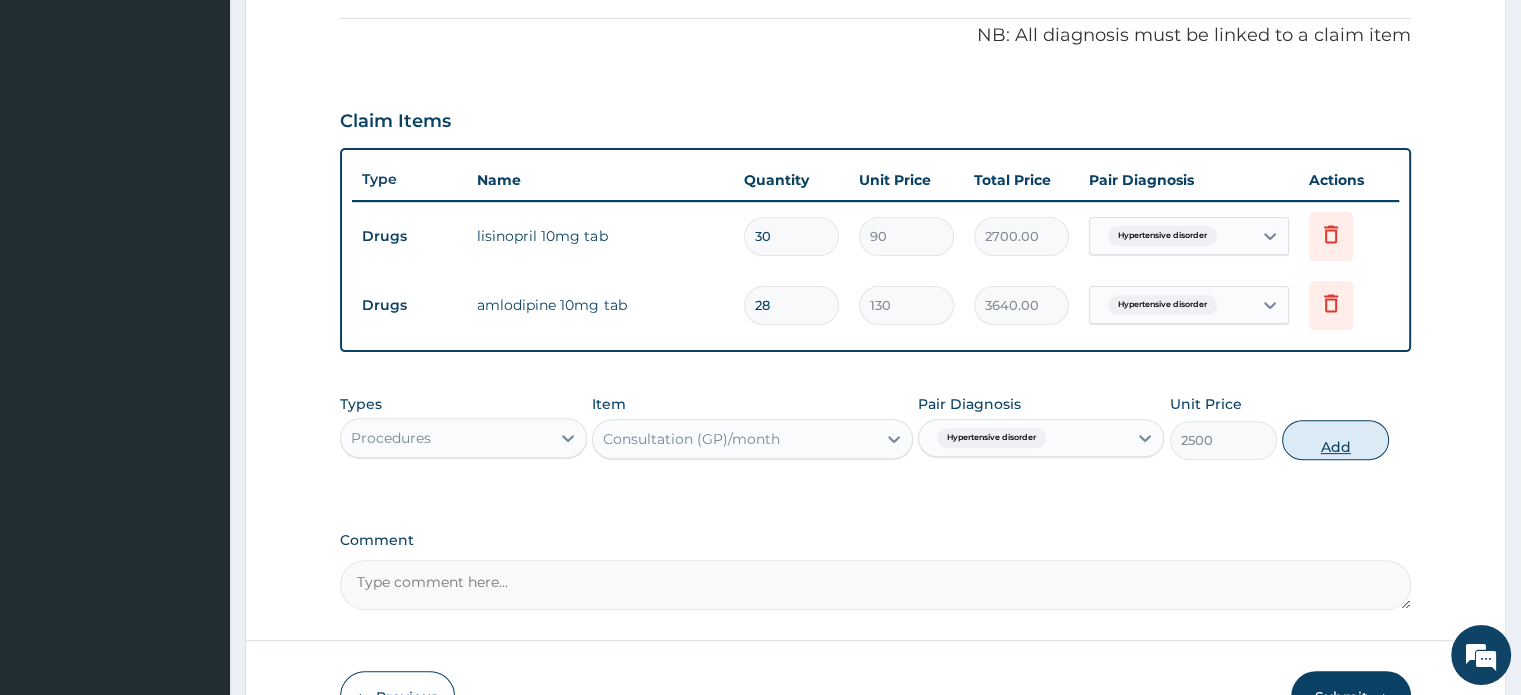 click on "Add" at bounding box center (1335, 440) 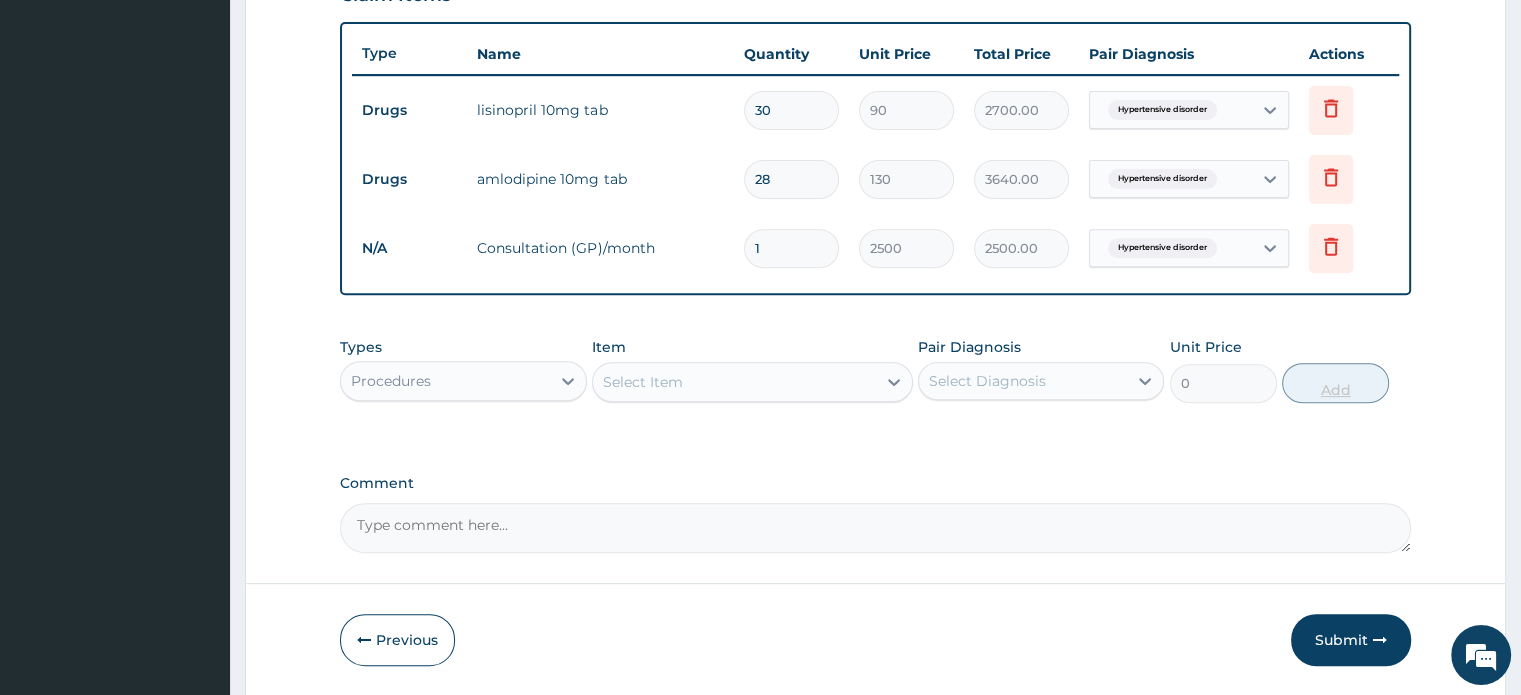 scroll, scrollTop: 786, scrollLeft: 0, axis: vertical 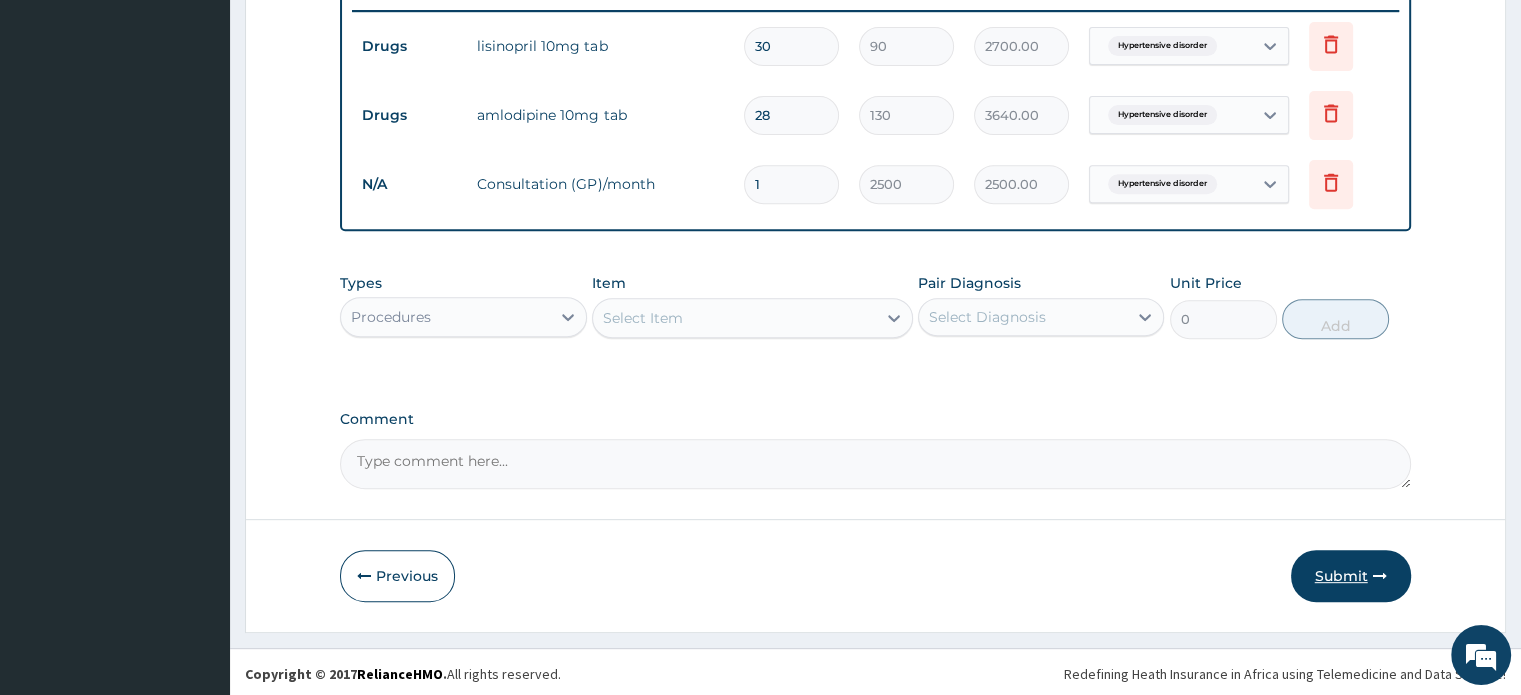 click on "Submit" at bounding box center (1351, 576) 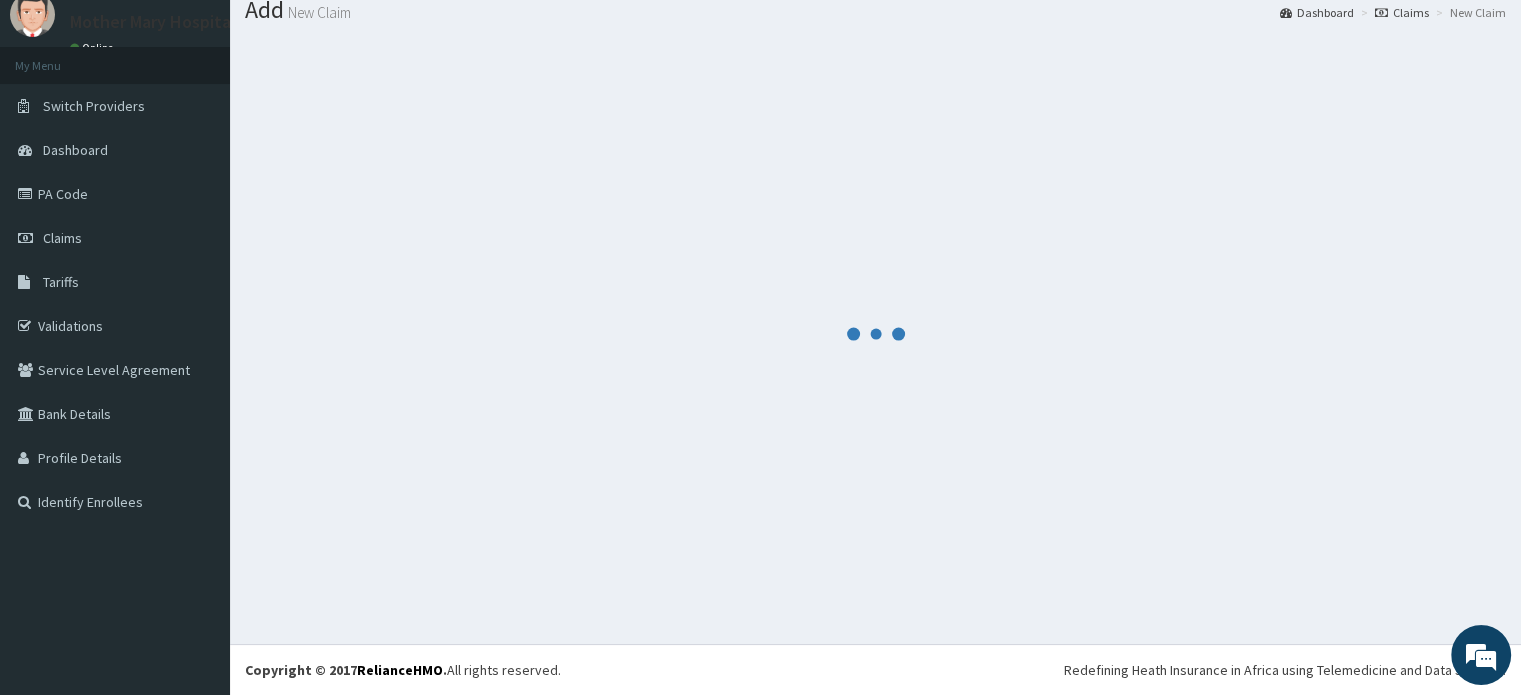 scroll, scrollTop: 786, scrollLeft: 0, axis: vertical 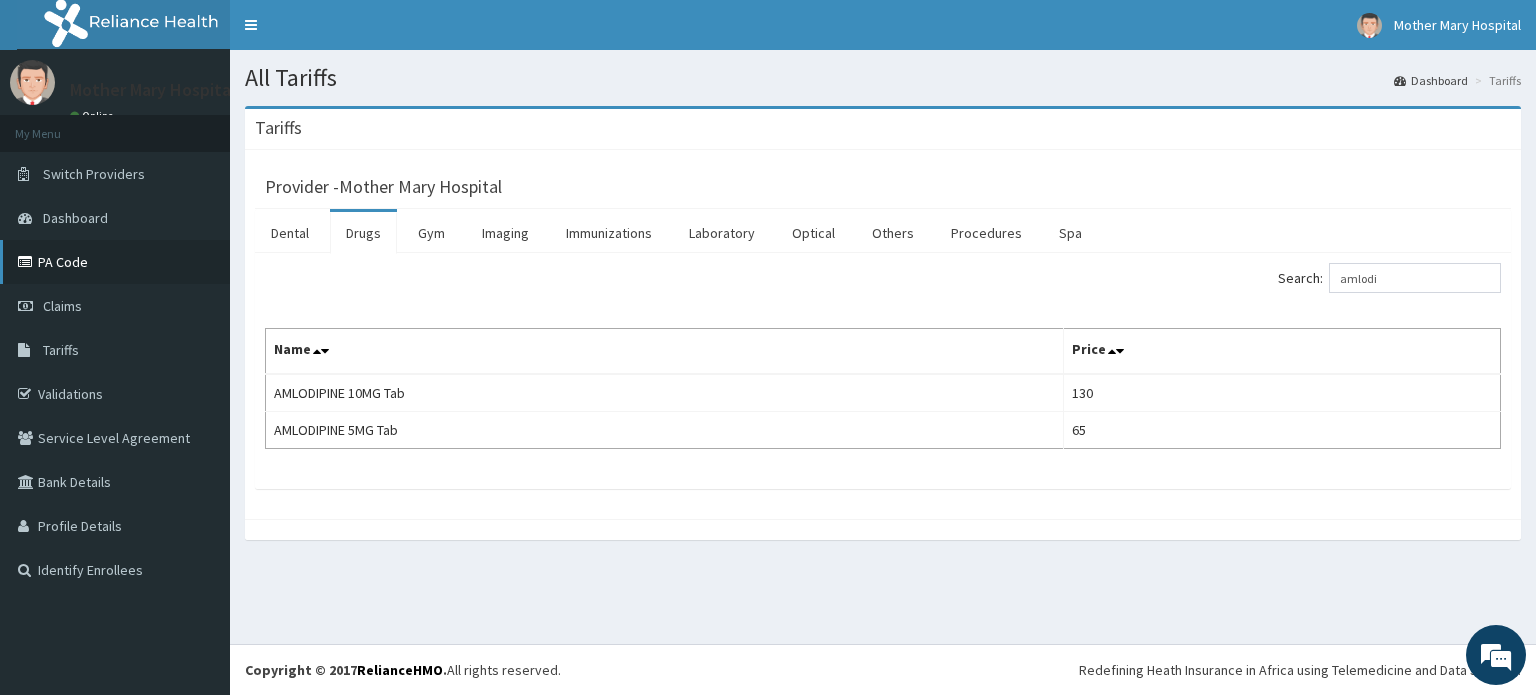 click on "PA Code" at bounding box center (115, 262) 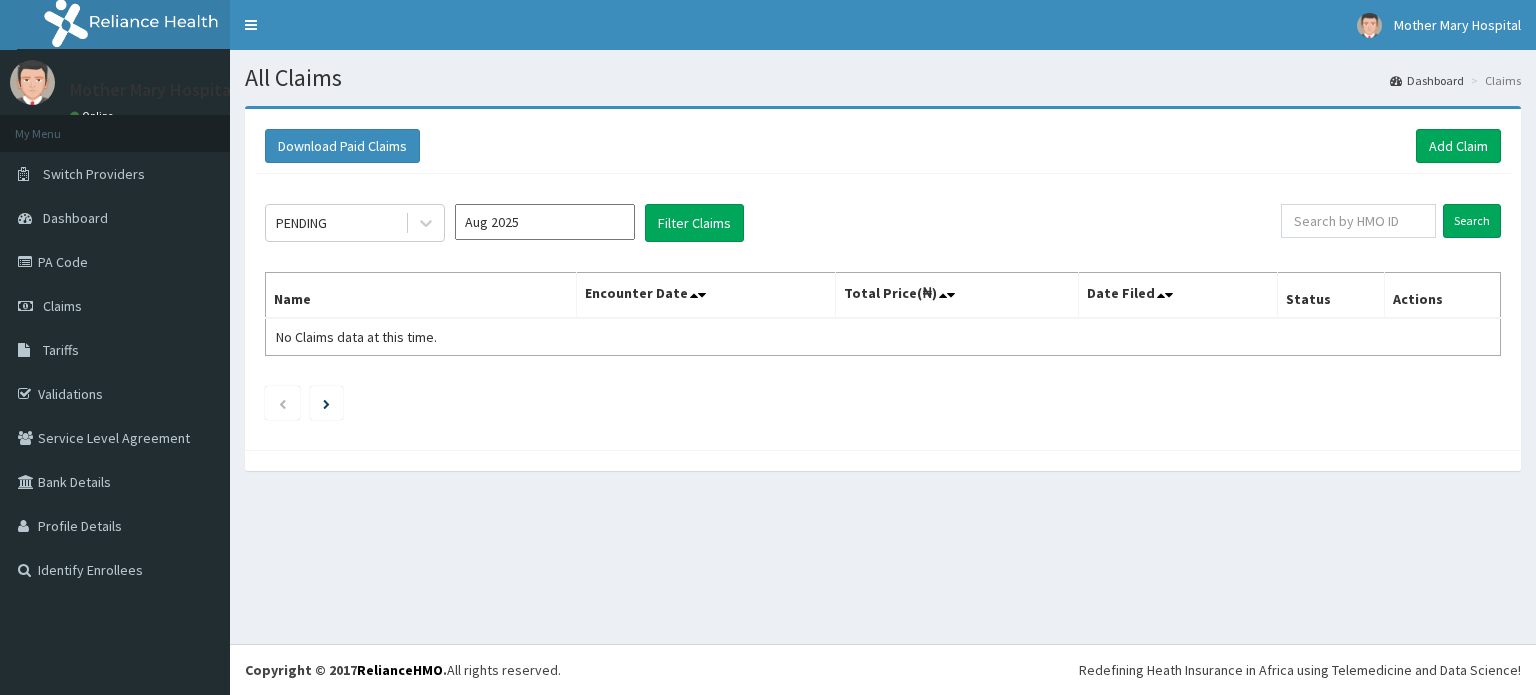 scroll, scrollTop: 0, scrollLeft: 0, axis: both 